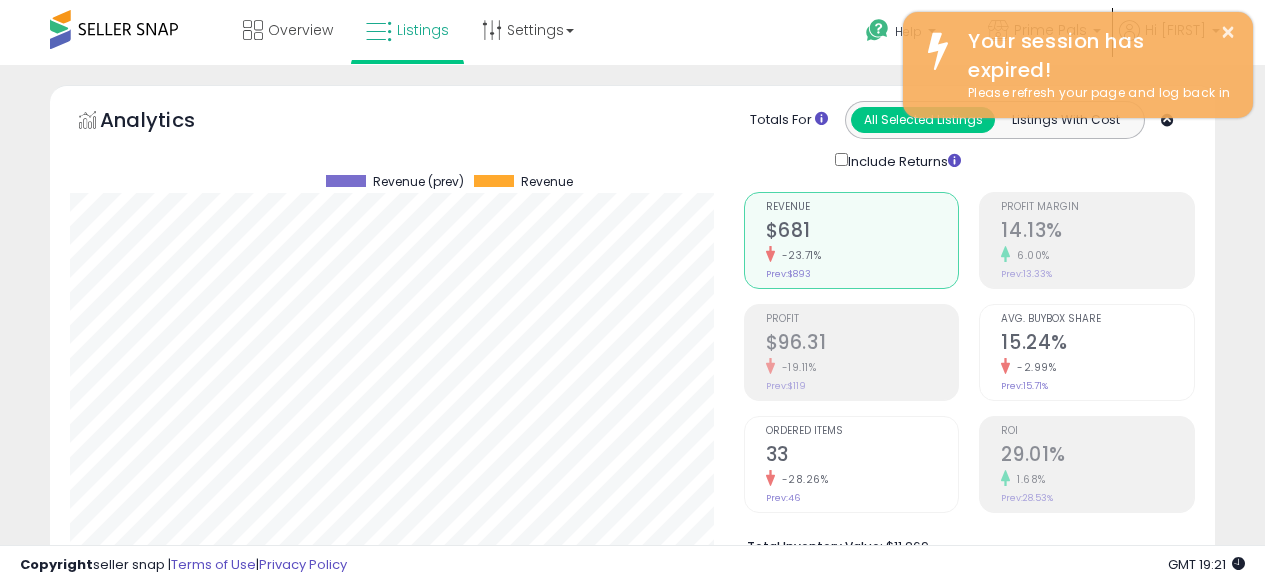 scroll, scrollTop: 0, scrollLeft: 0, axis: both 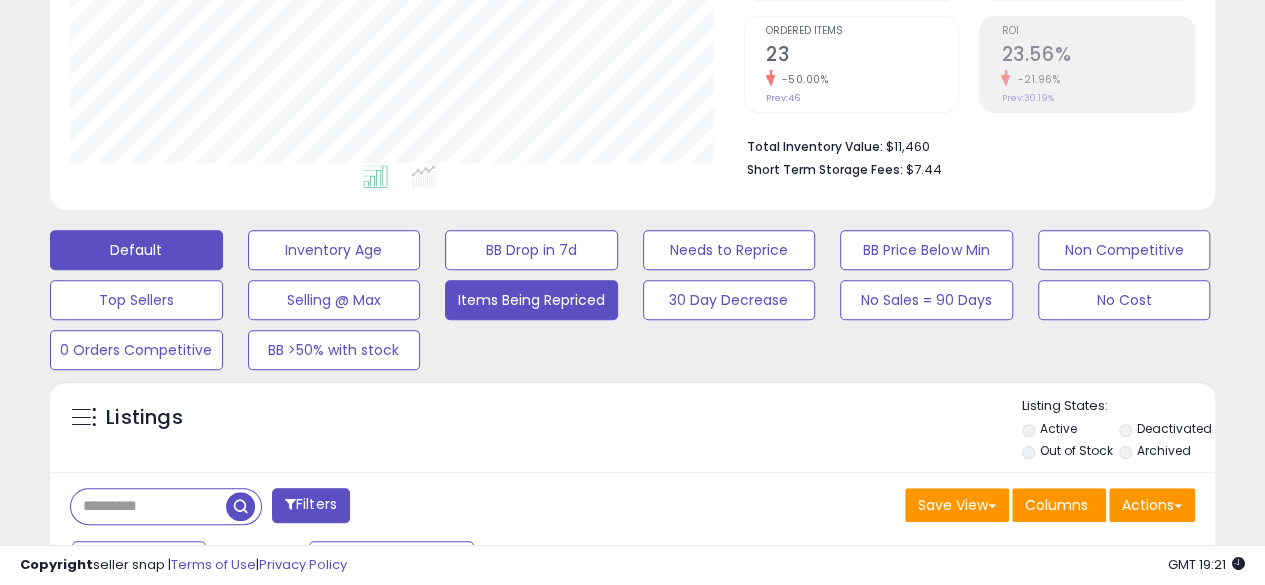 click on "Items Being Repriced" at bounding box center (334, 250) 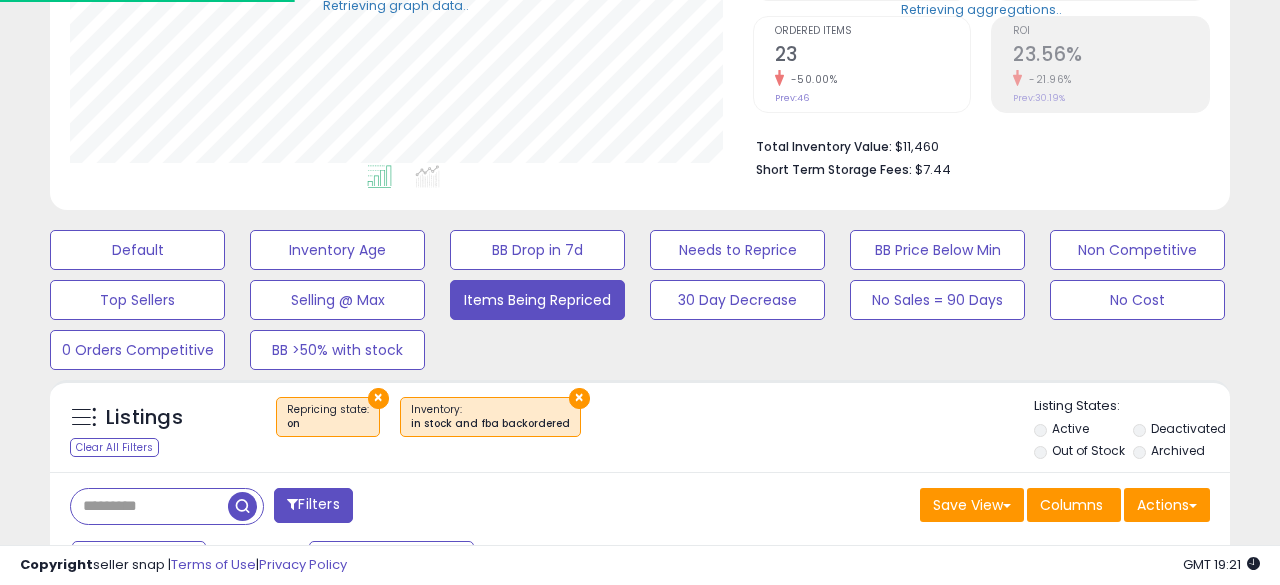 select on "**" 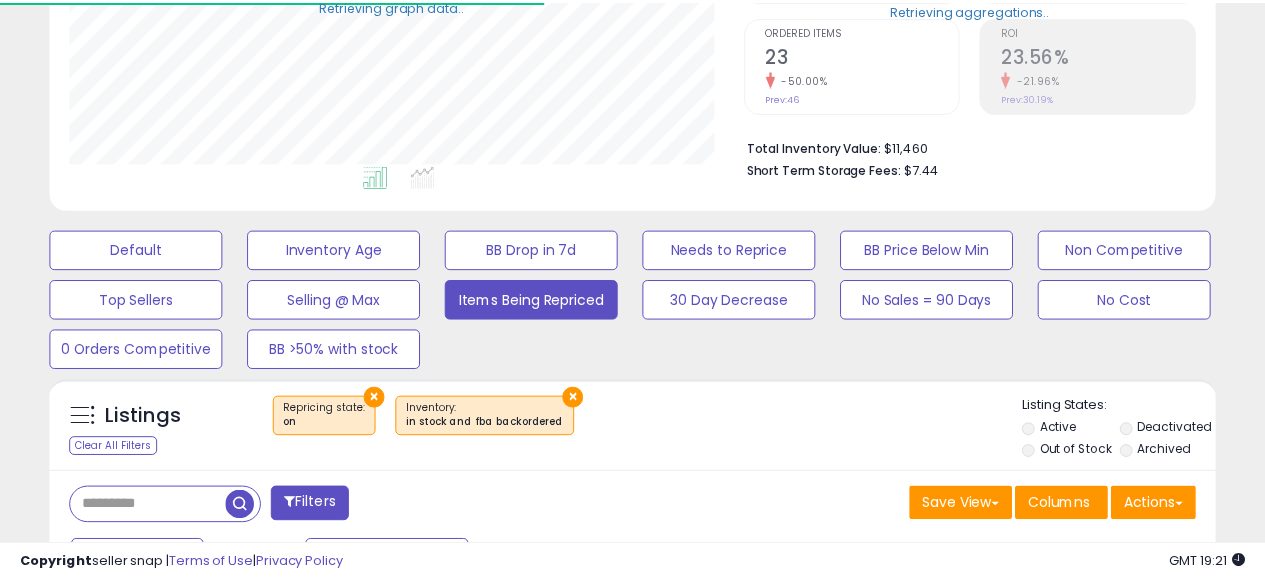 scroll, scrollTop: 999590, scrollLeft: 999326, axis: both 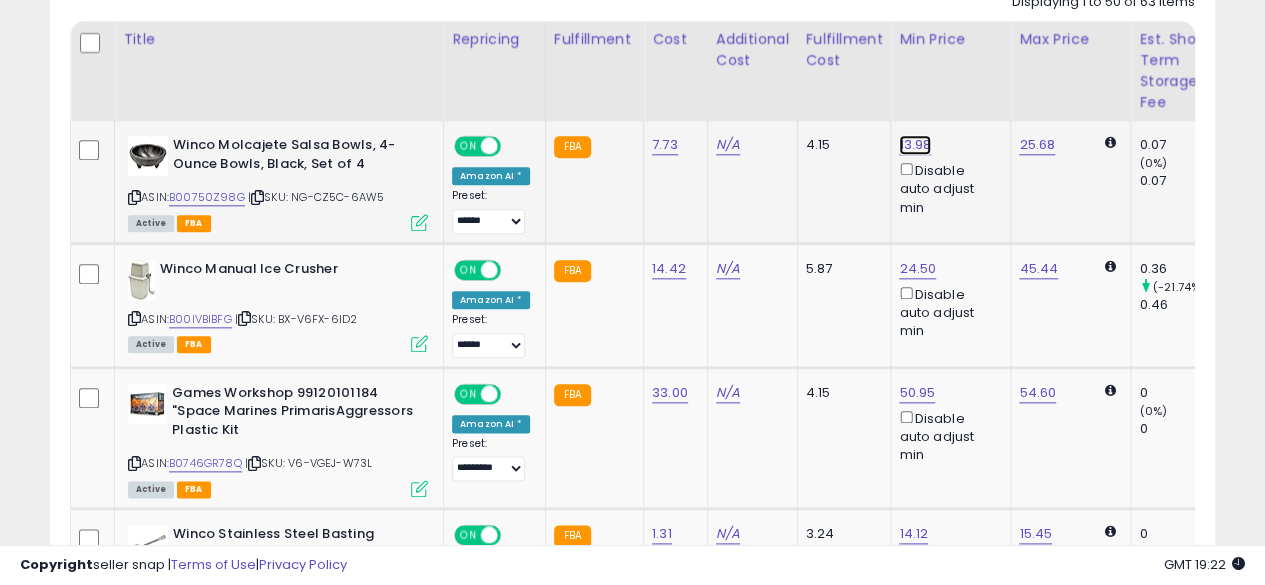 click on "13.98" at bounding box center [915, 145] 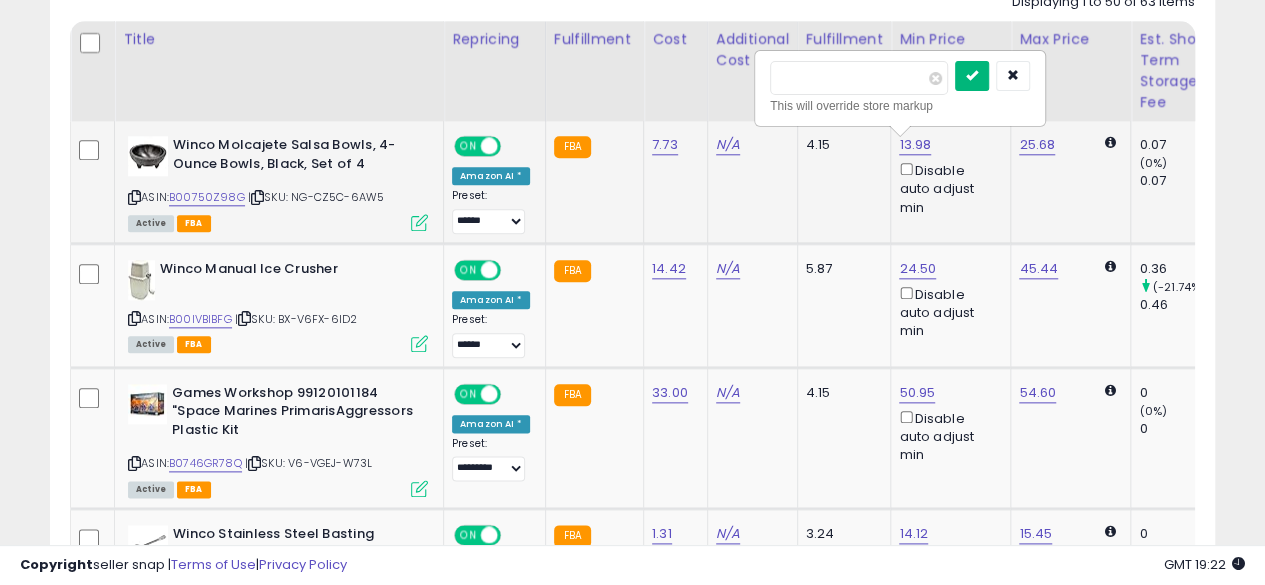 type on "*****" 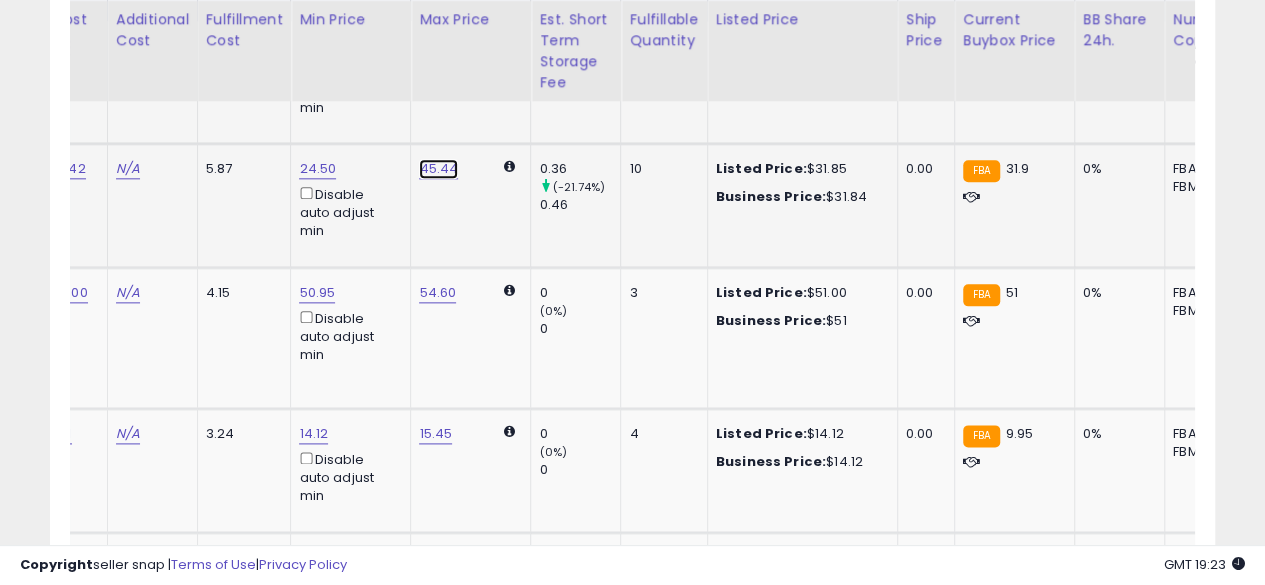 click on "45.44" at bounding box center (435, 45) 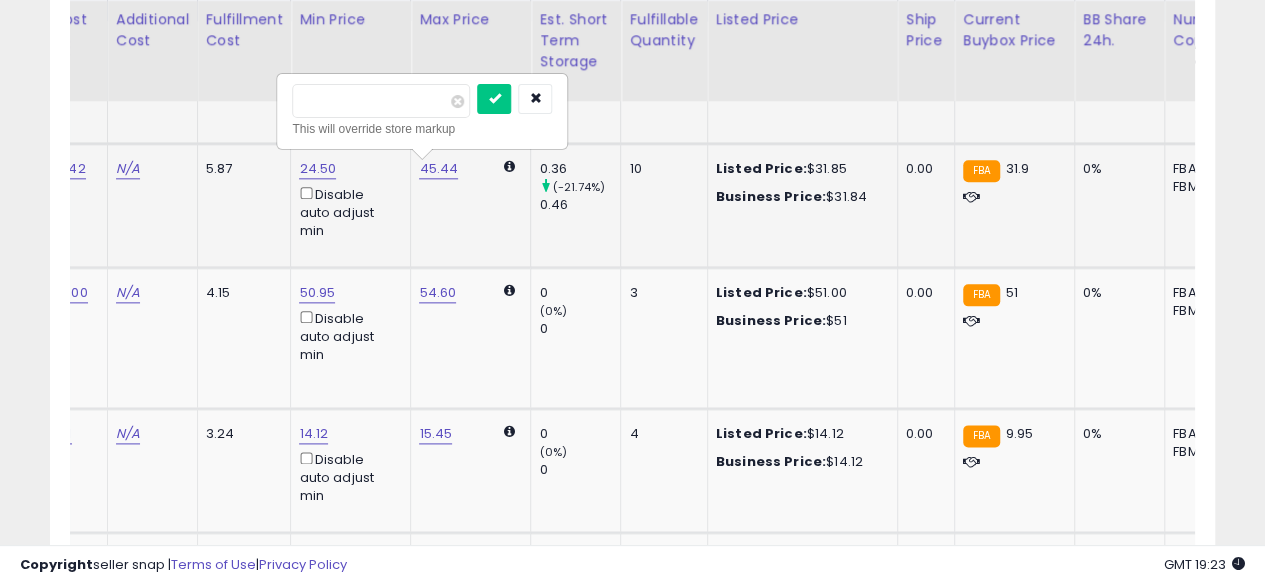 type on "*" 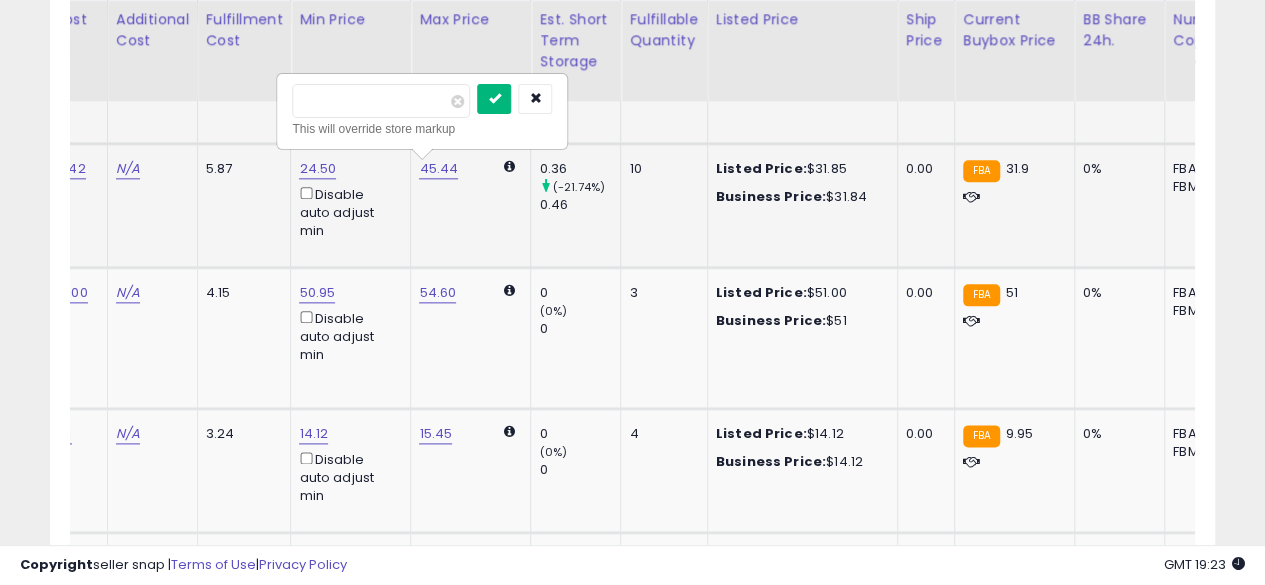 click at bounding box center (494, 99) 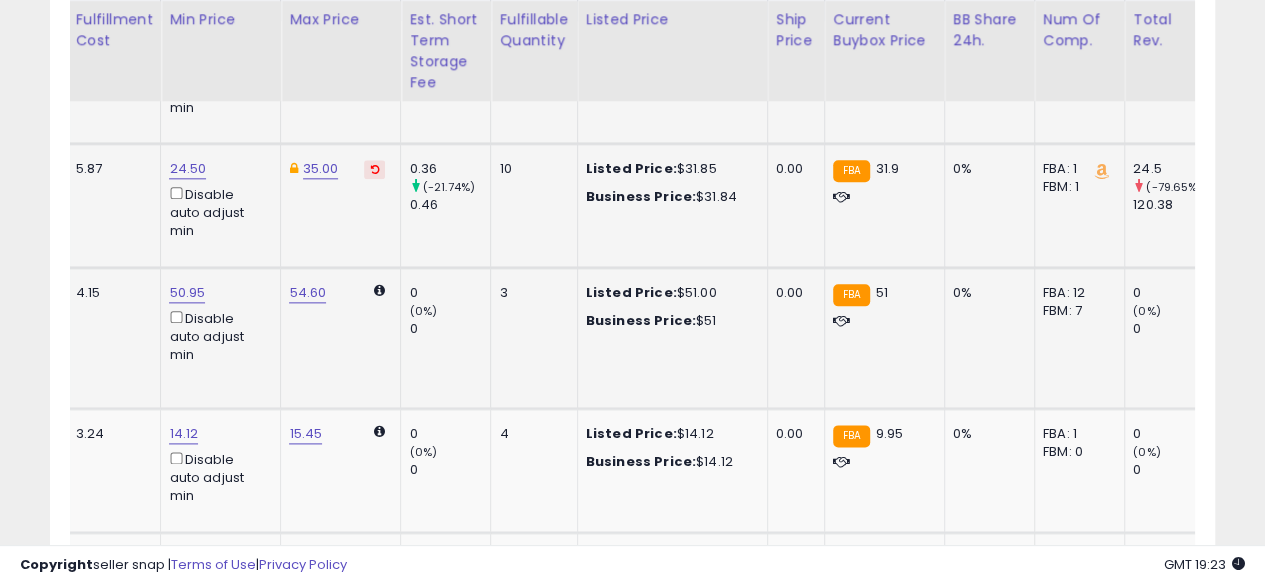 drag, startPoint x: 471, startPoint y: 492, endPoint x: 240, endPoint y: 367, distance: 262.65186 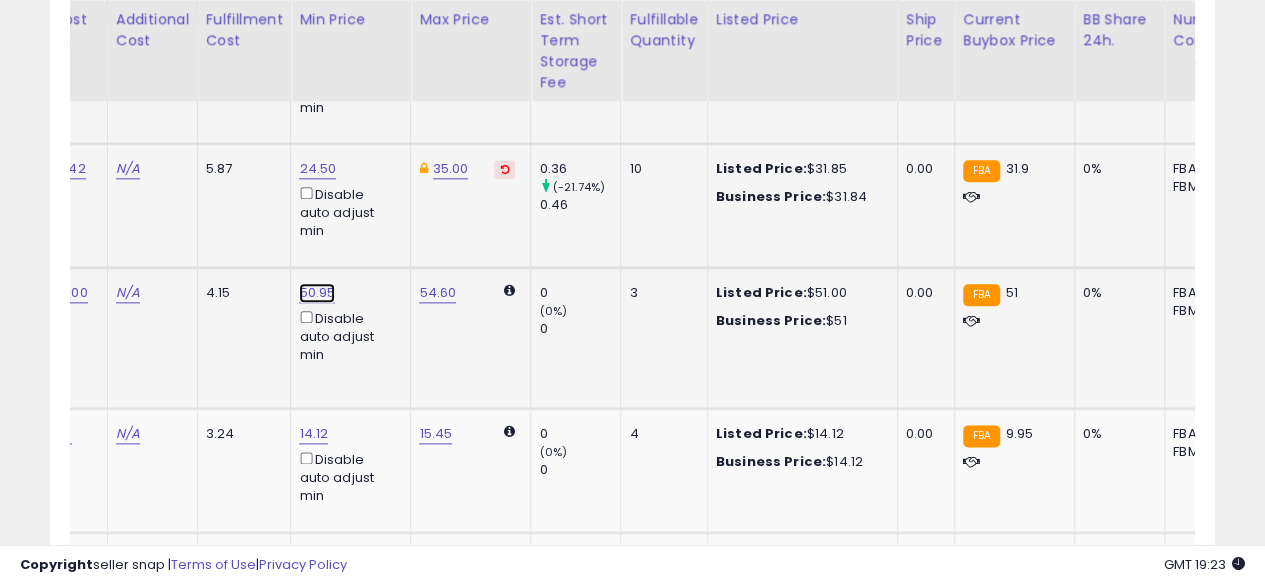 click on "50.95" at bounding box center [315, 45] 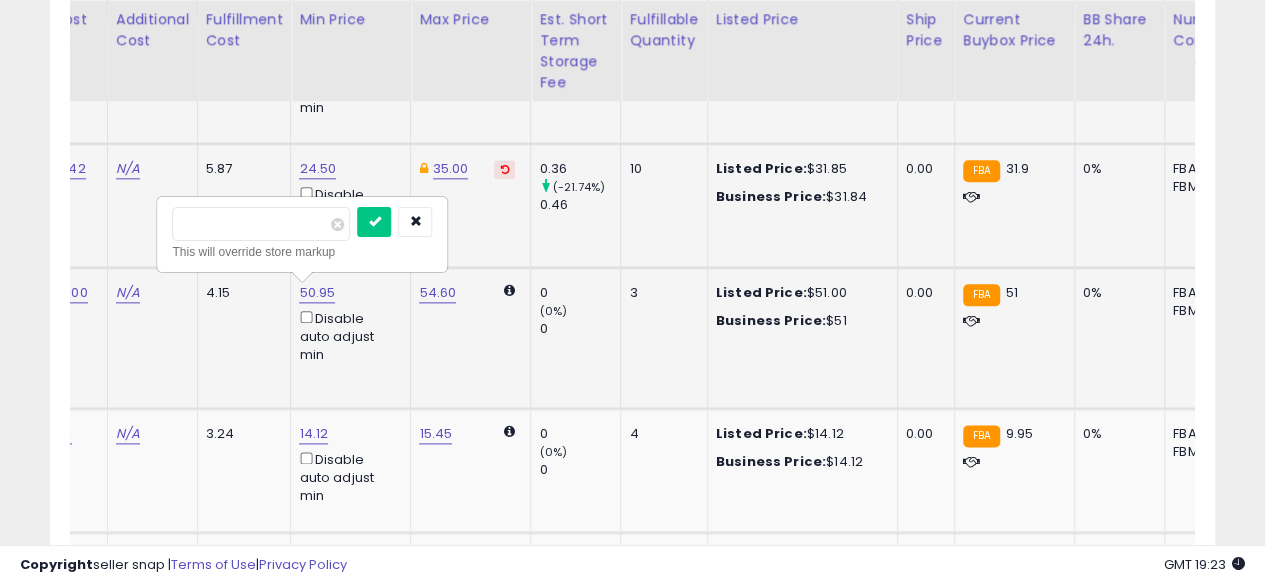 type on "*****" 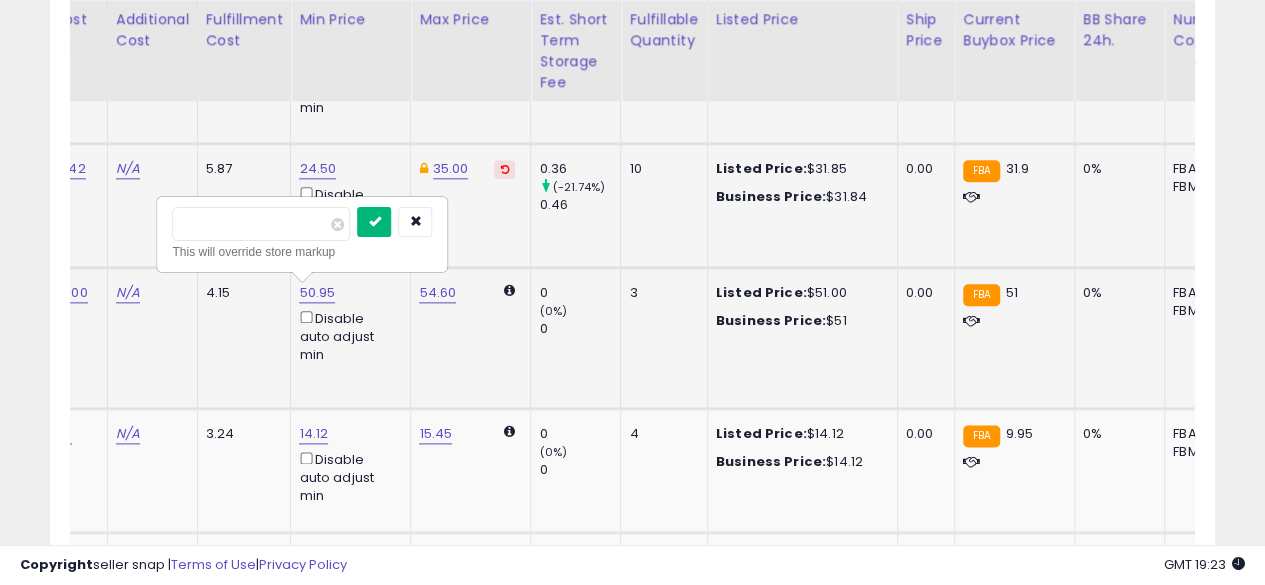 click at bounding box center [374, 222] 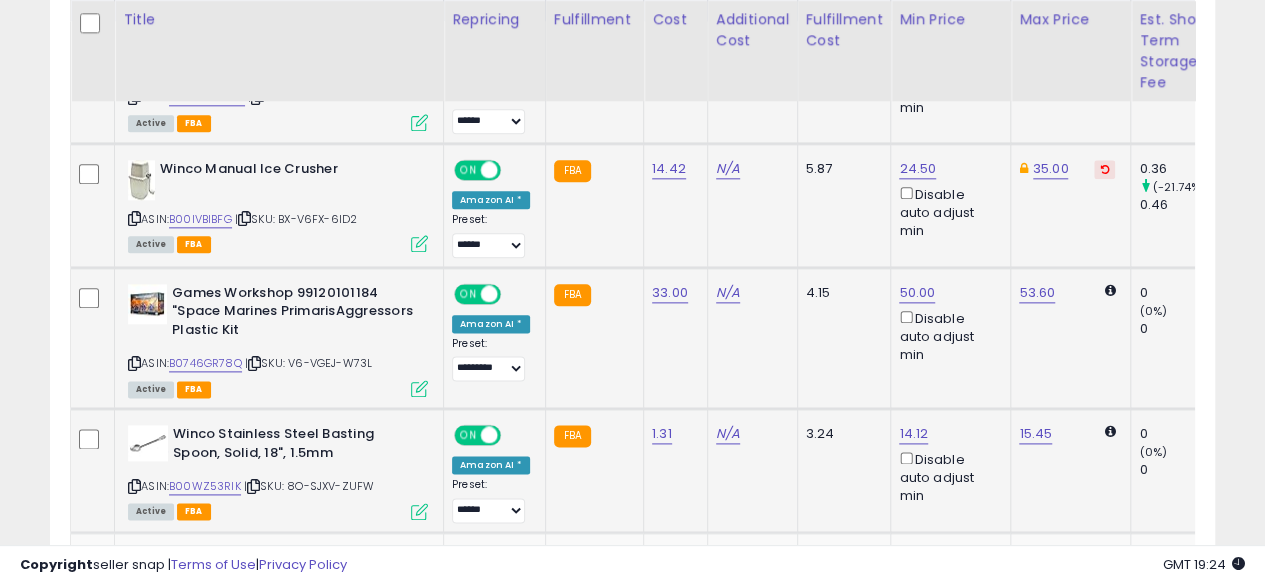 click at bounding box center [134, 486] 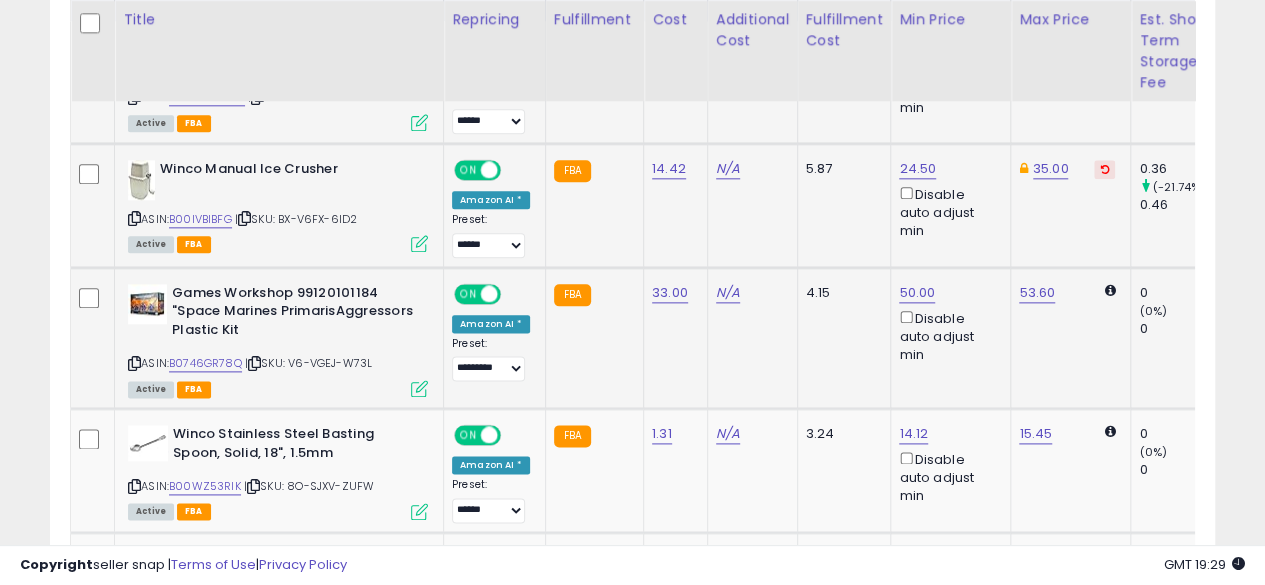 scroll, scrollTop: 0, scrollLeft: 248, axis: horizontal 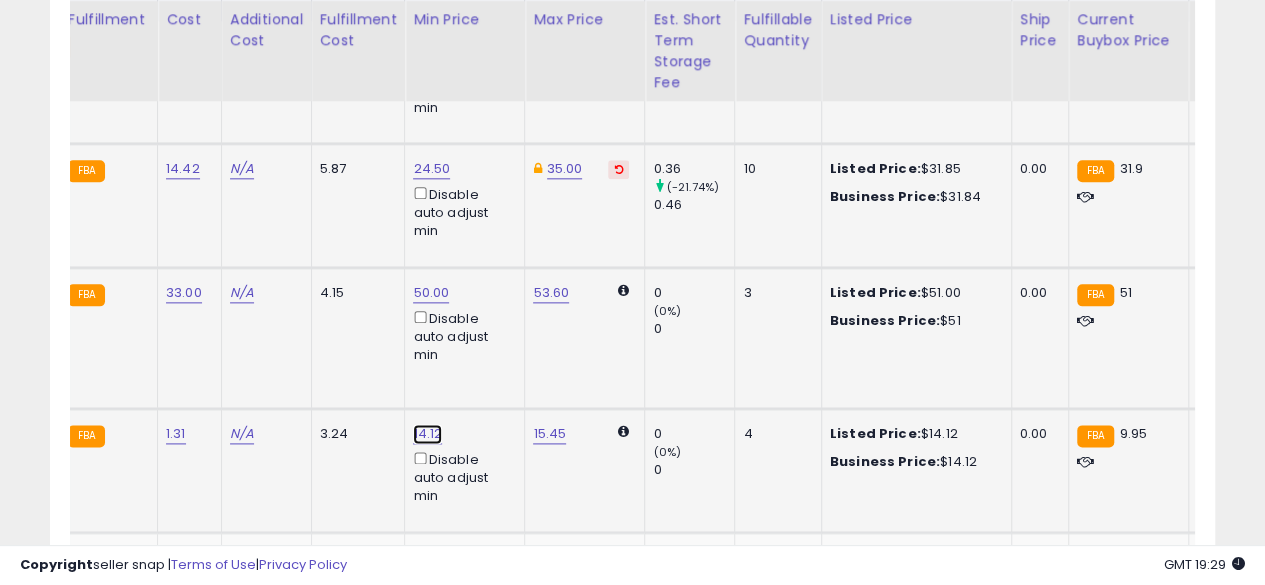 click on "14.12" at bounding box center [429, 45] 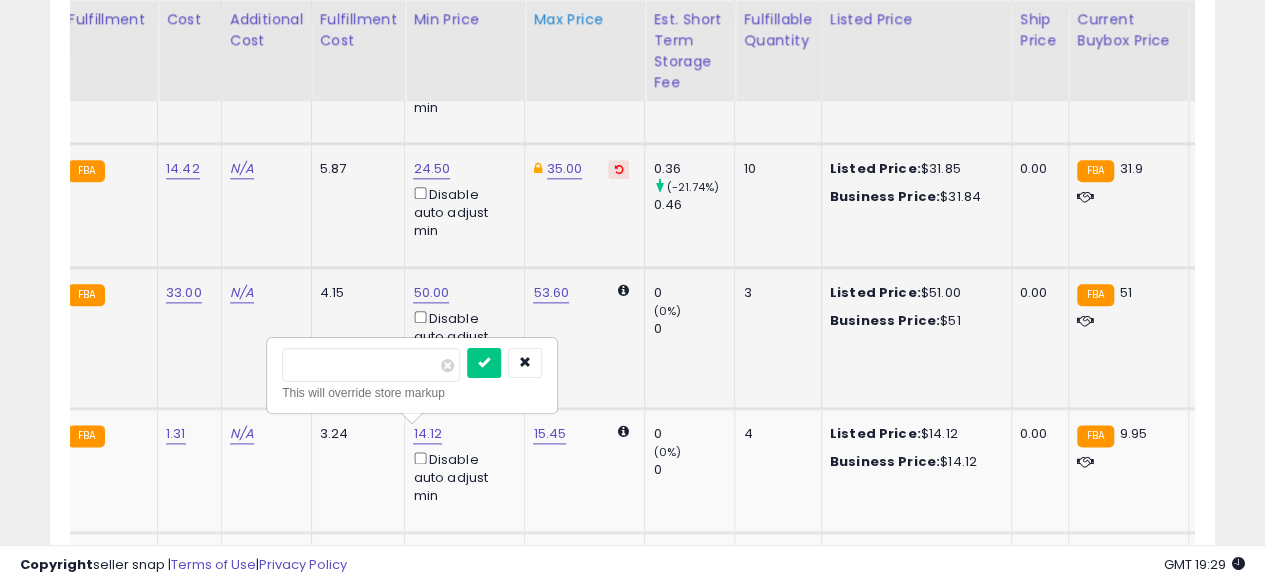type on "*" 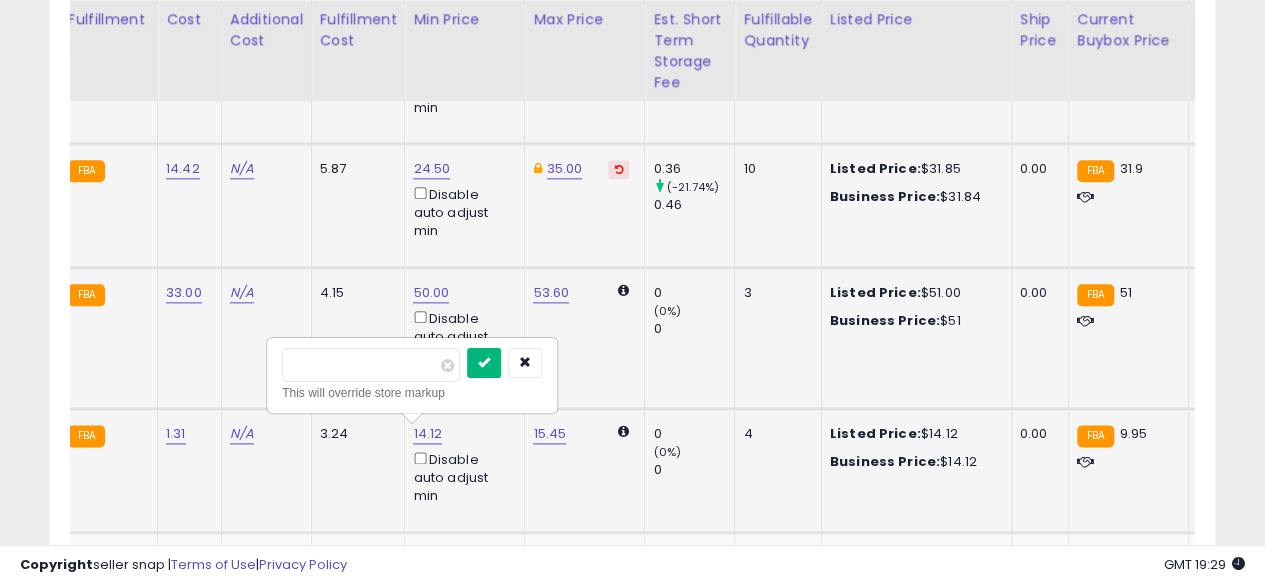 click at bounding box center [484, 363] 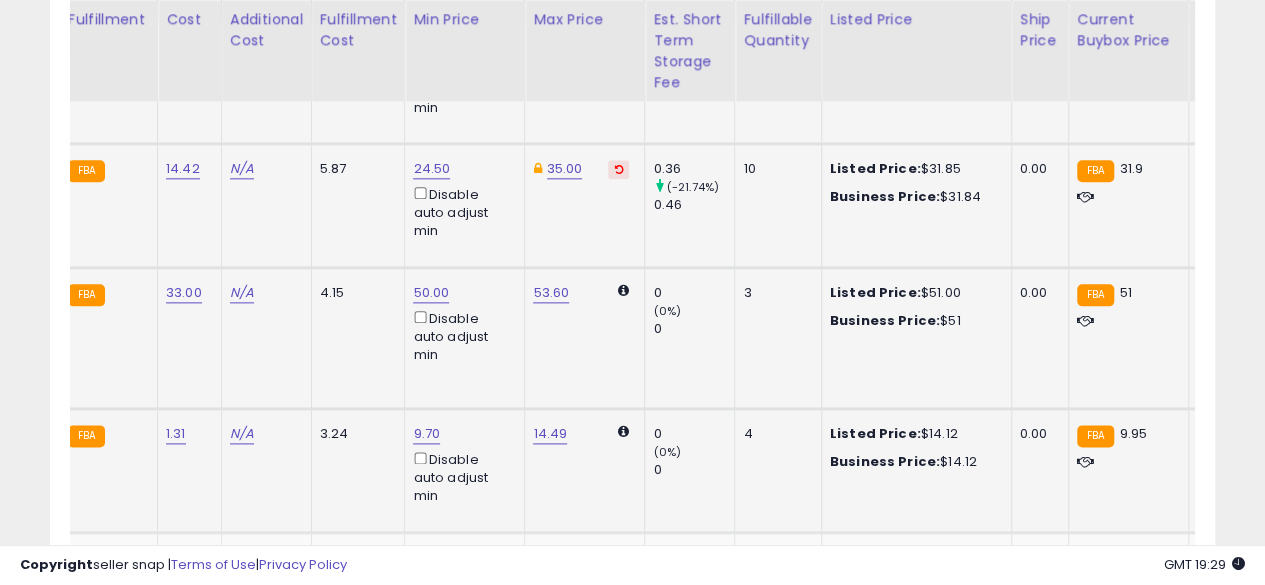click on "14.49" 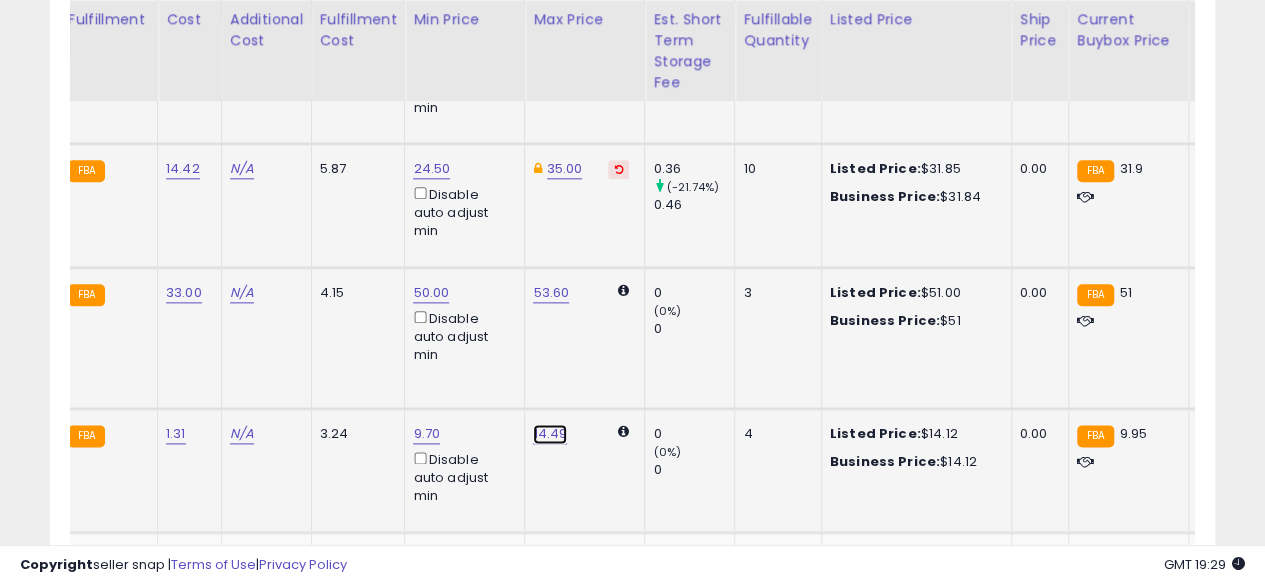 click on "14.49" at bounding box center [549, 45] 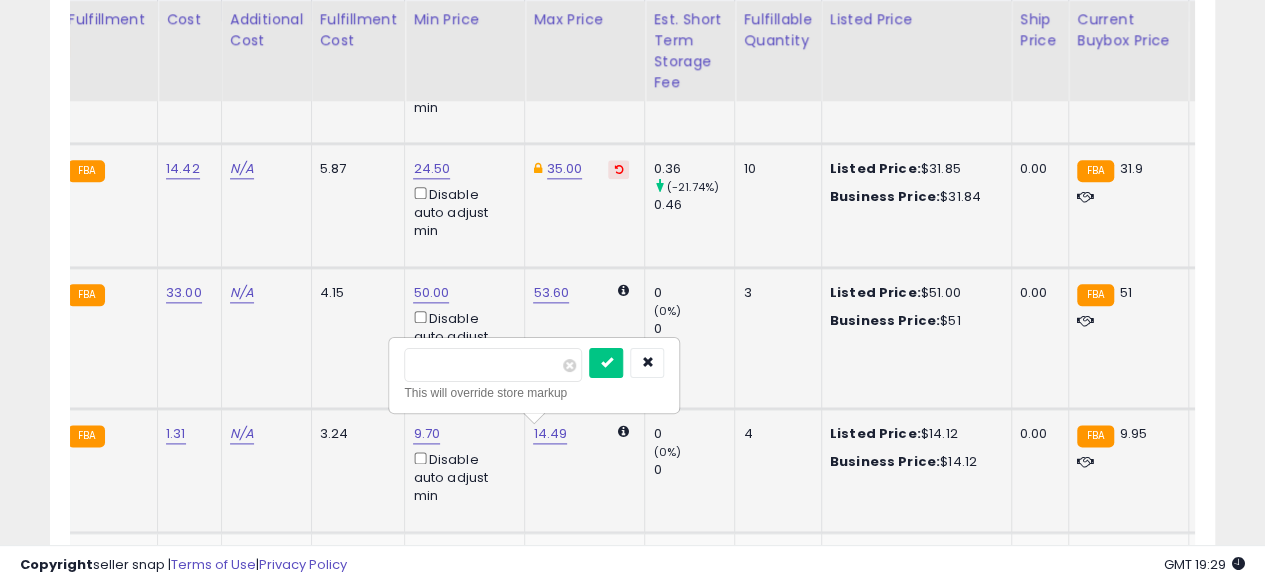 type on "*****" 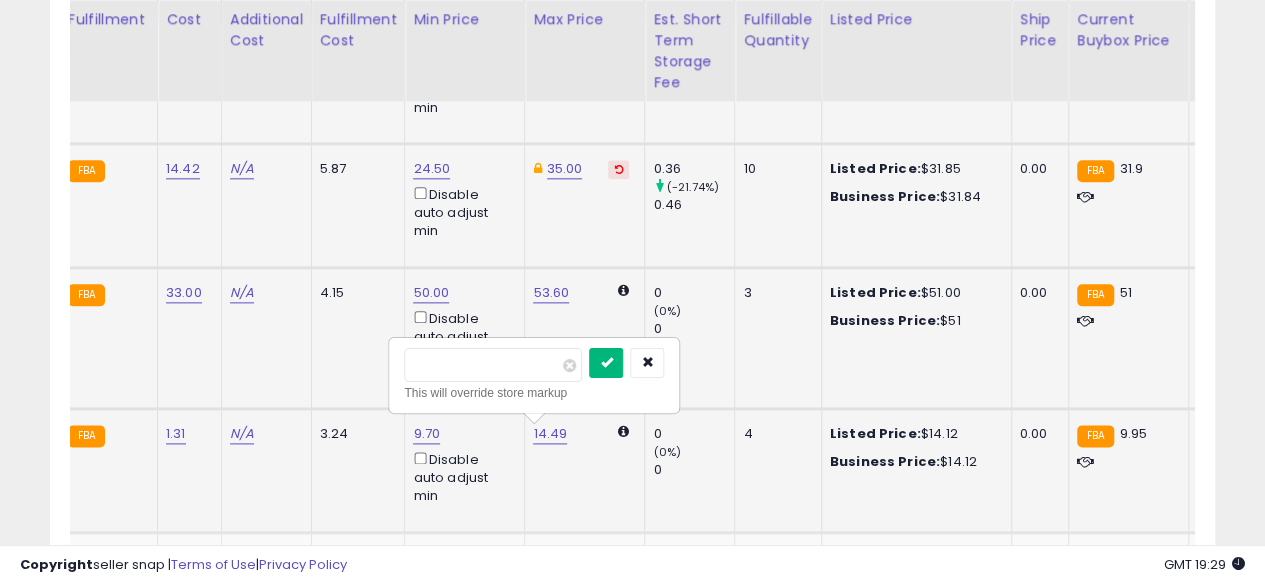 click at bounding box center [606, 362] 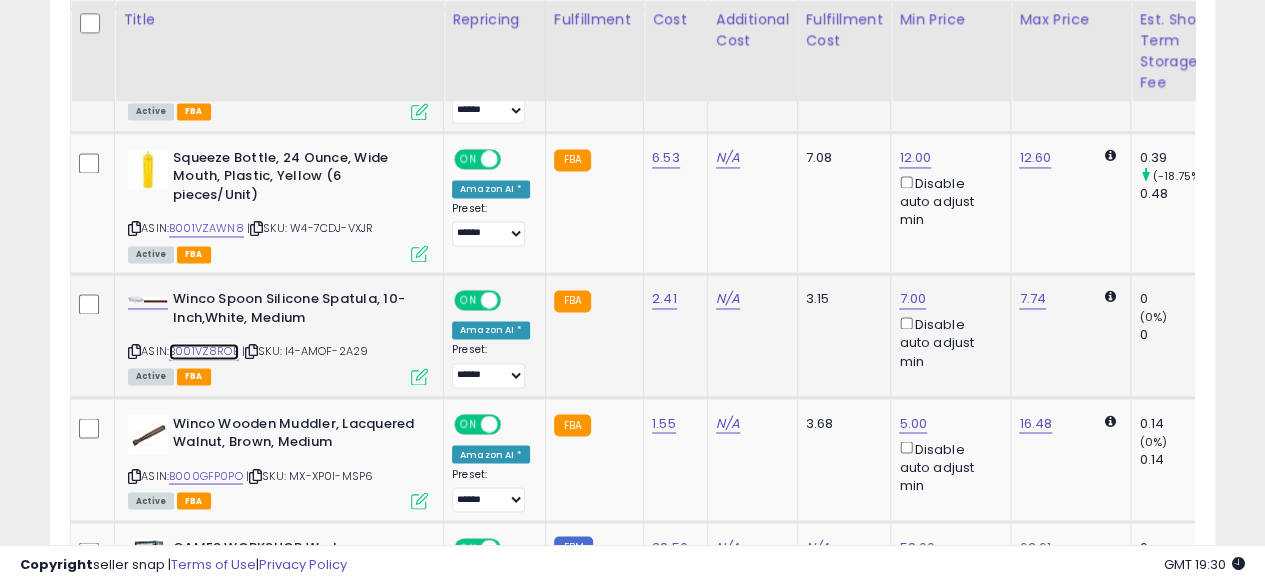 click on "B001VZ8ROE" at bounding box center (204, 351) 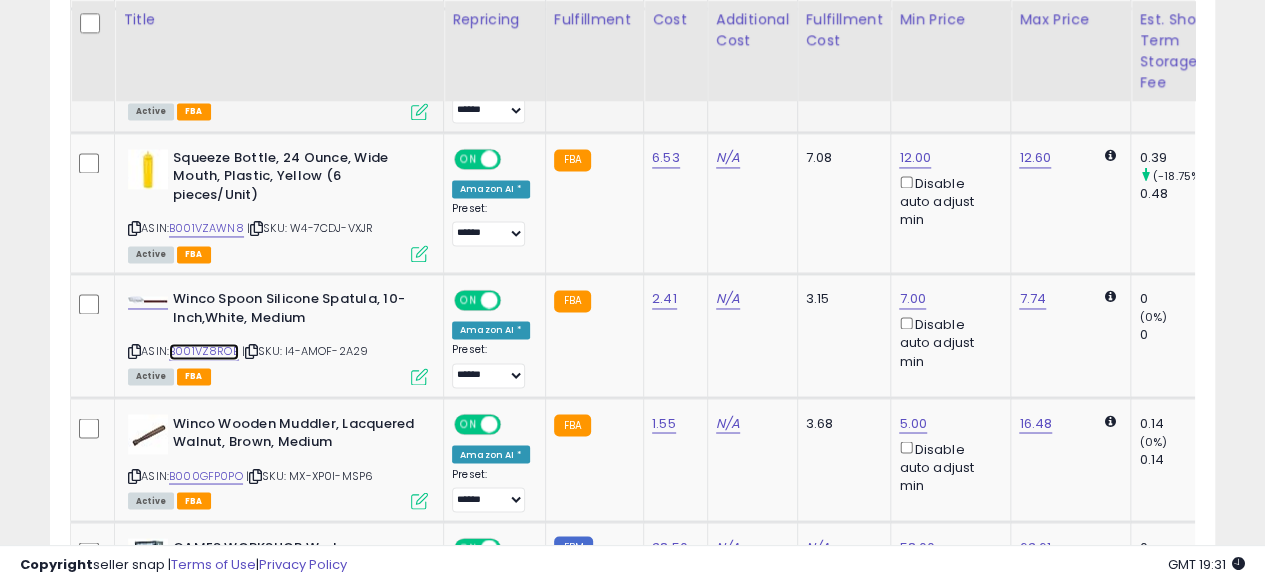 scroll, scrollTop: 0, scrollLeft: 488, axis: horizontal 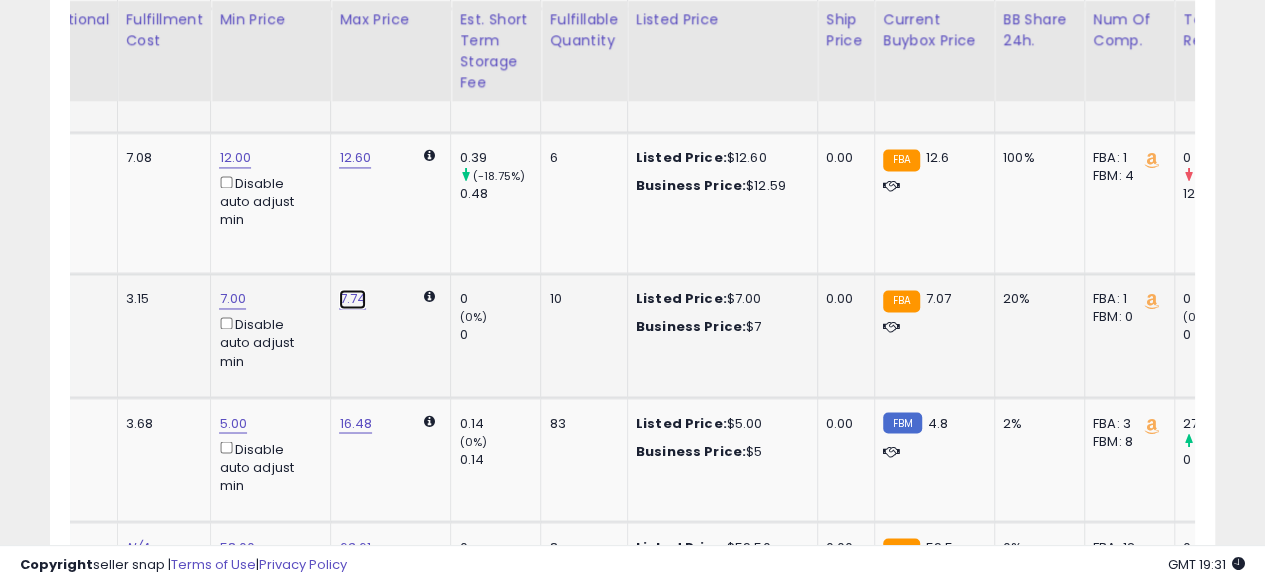 click on "7.74" at bounding box center [355, -355] 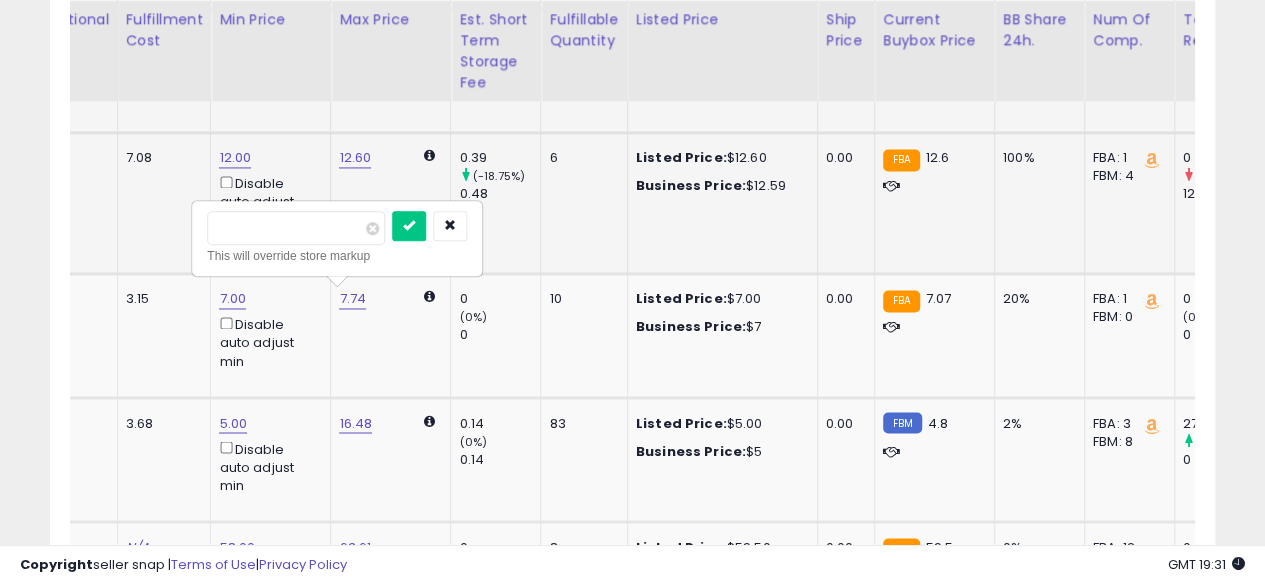 type on "****" 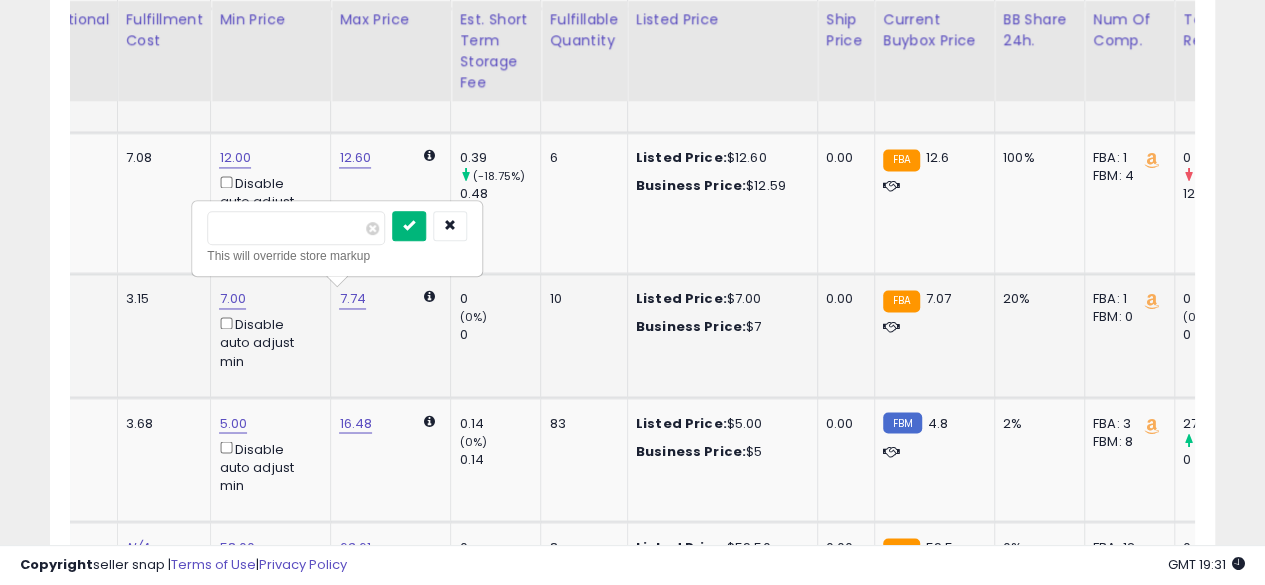 click at bounding box center [409, 226] 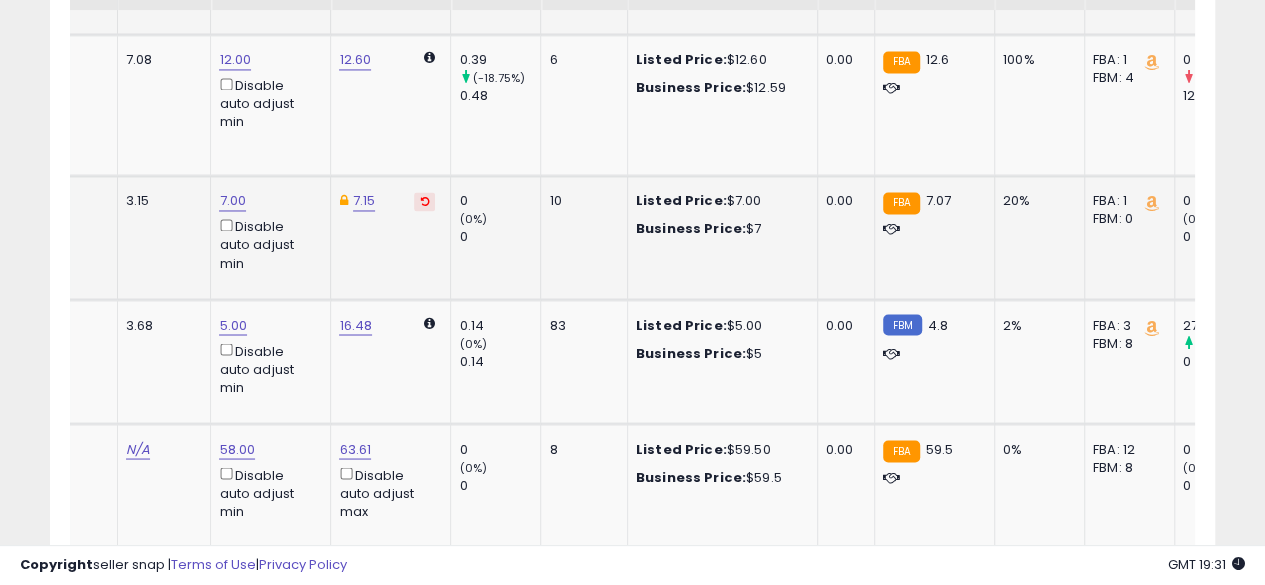 scroll, scrollTop: 1500, scrollLeft: 0, axis: vertical 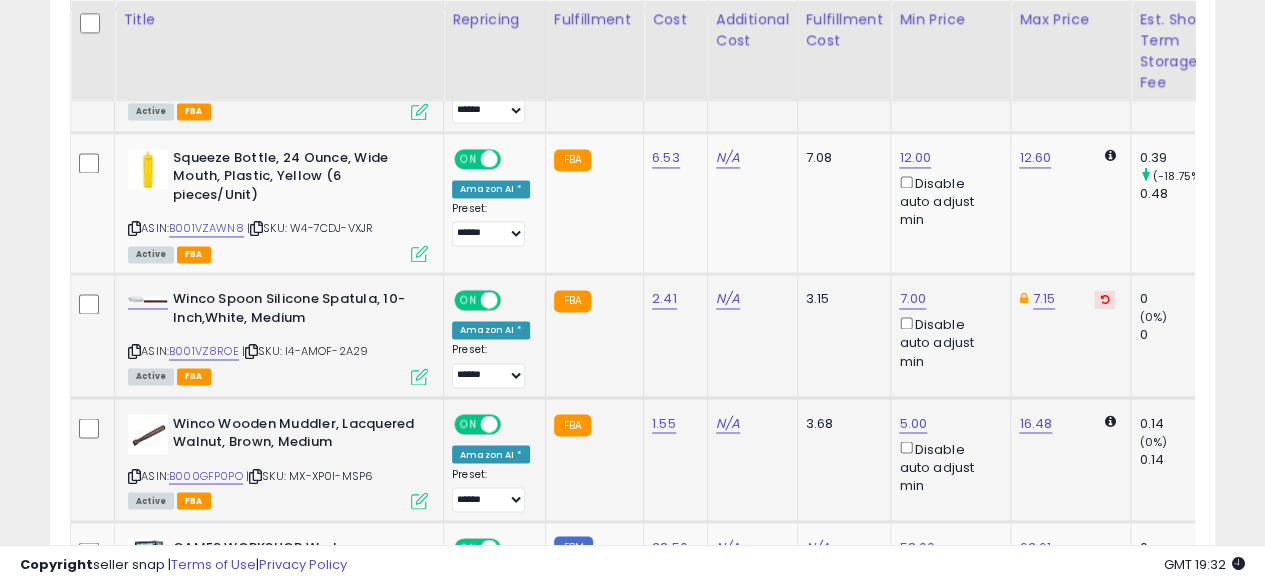 click at bounding box center [134, 475] 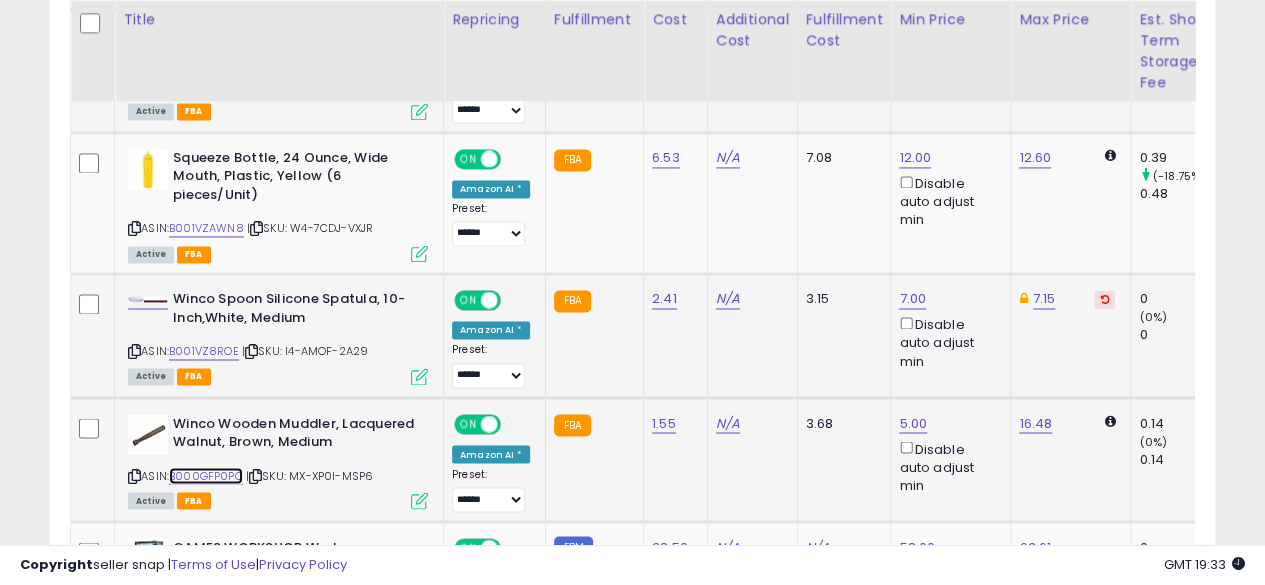 click on "B000GFP0PO" at bounding box center (206, 475) 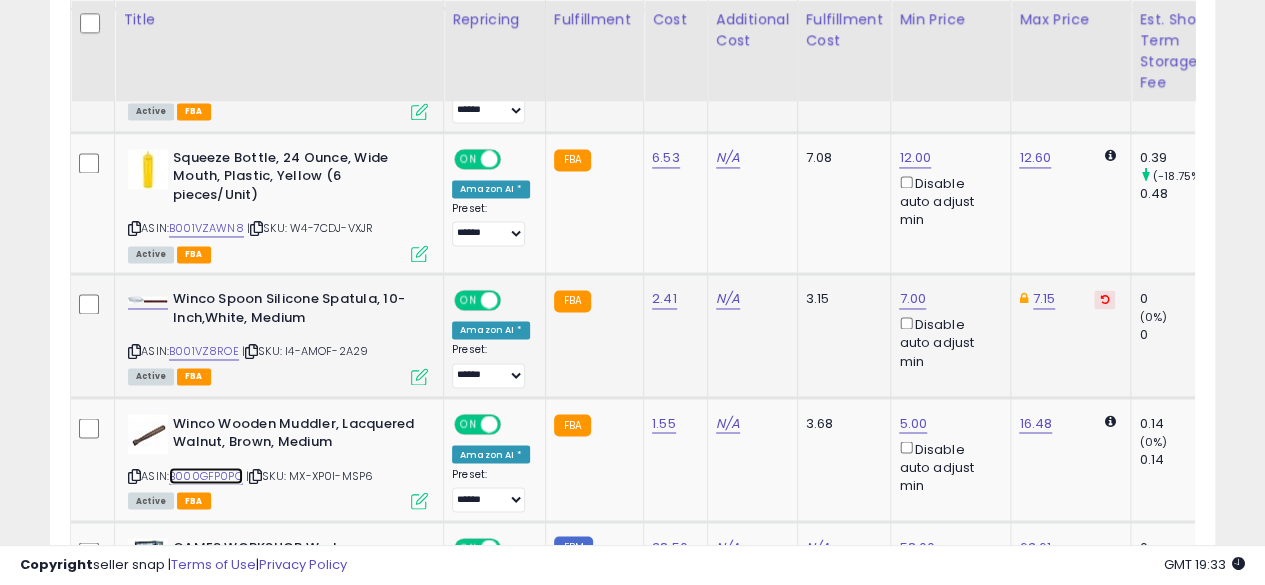 scroll, scrollTop: 0, scrollLeft: 503, axis: horizontal 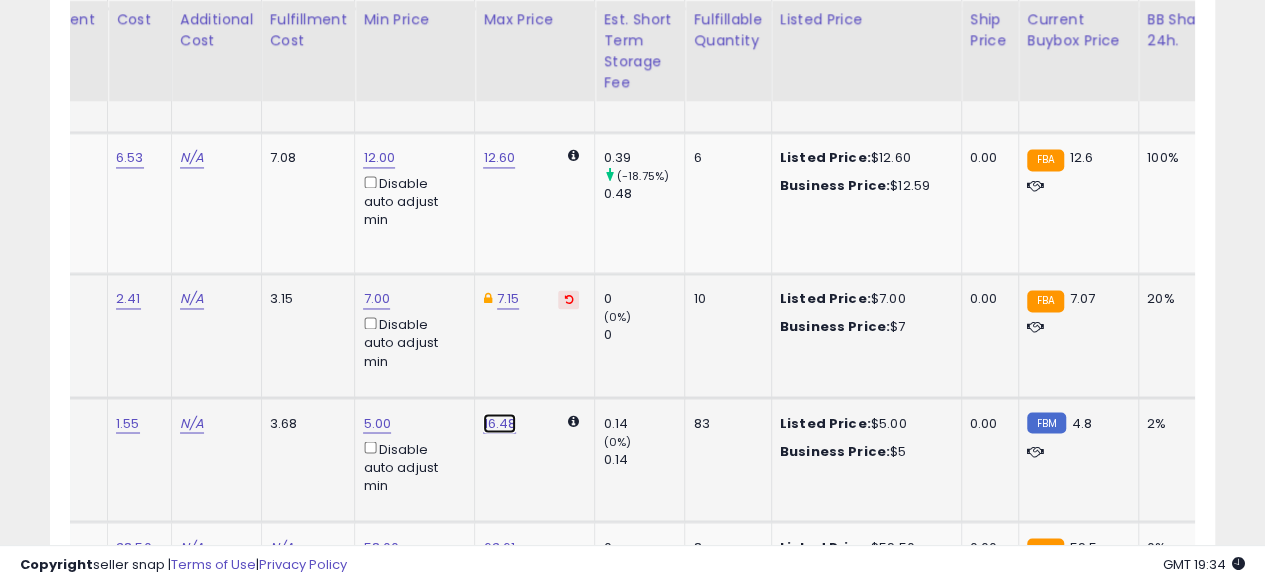 click on "16.48" at bounding box center [499, -355] 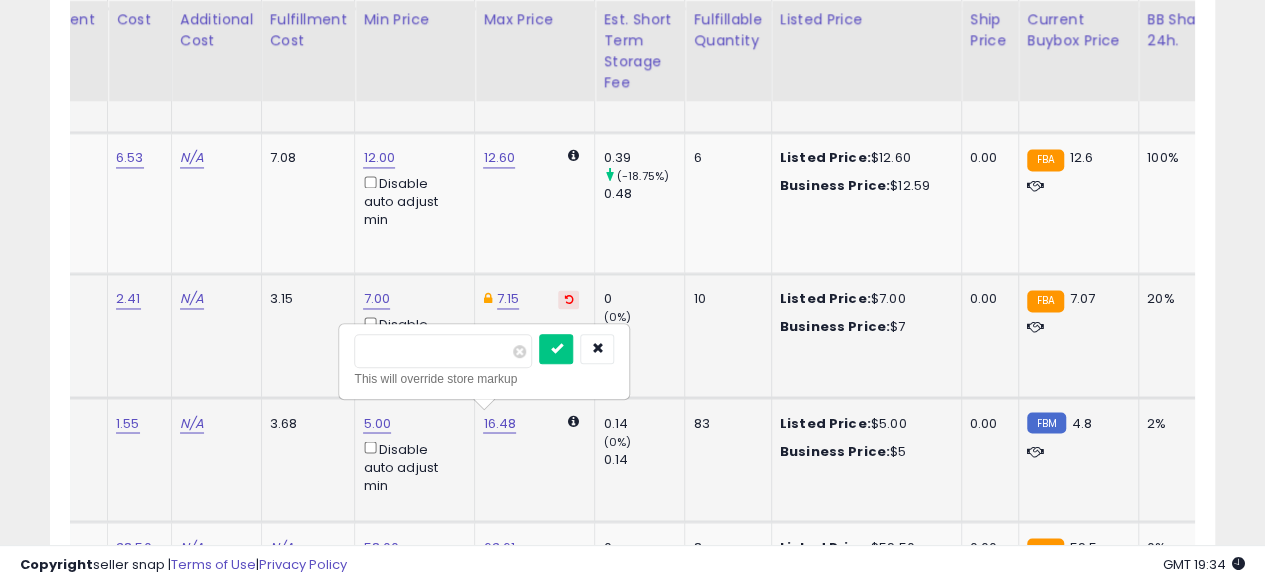 type on "*" 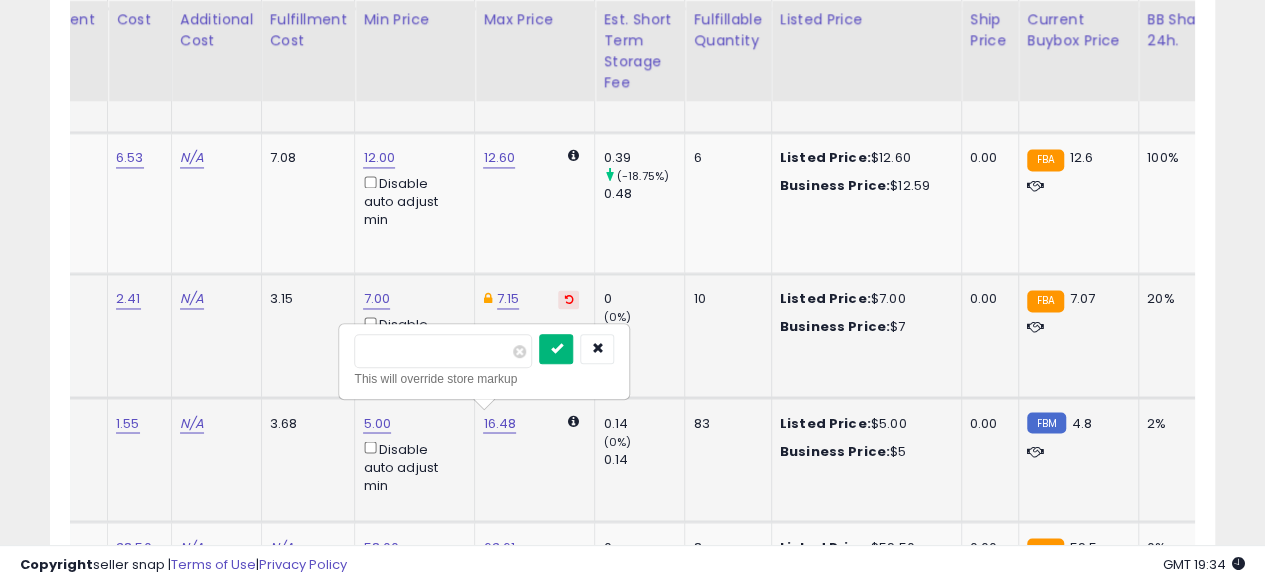 type on "****" 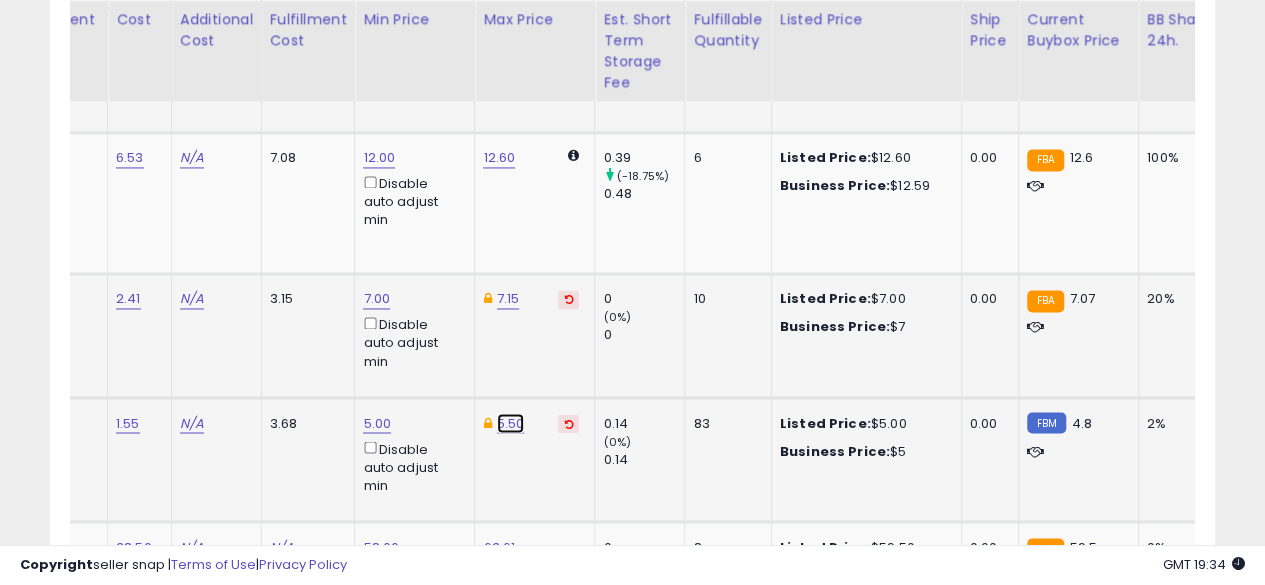 click on "5.50" at bounding box center [515, -231] 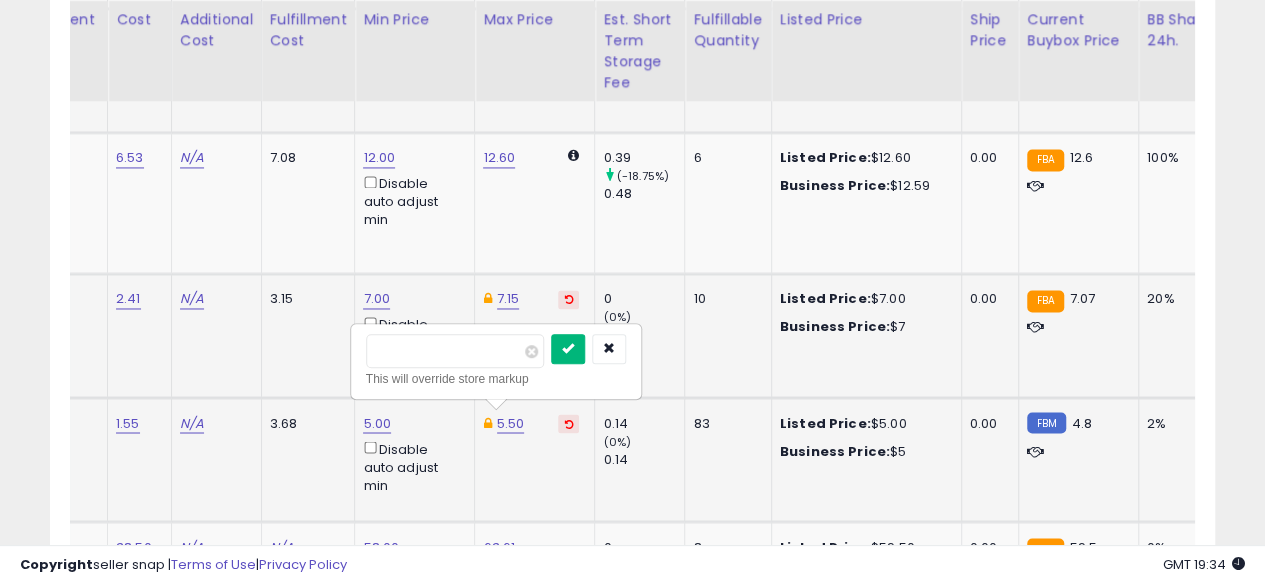 type on "****" 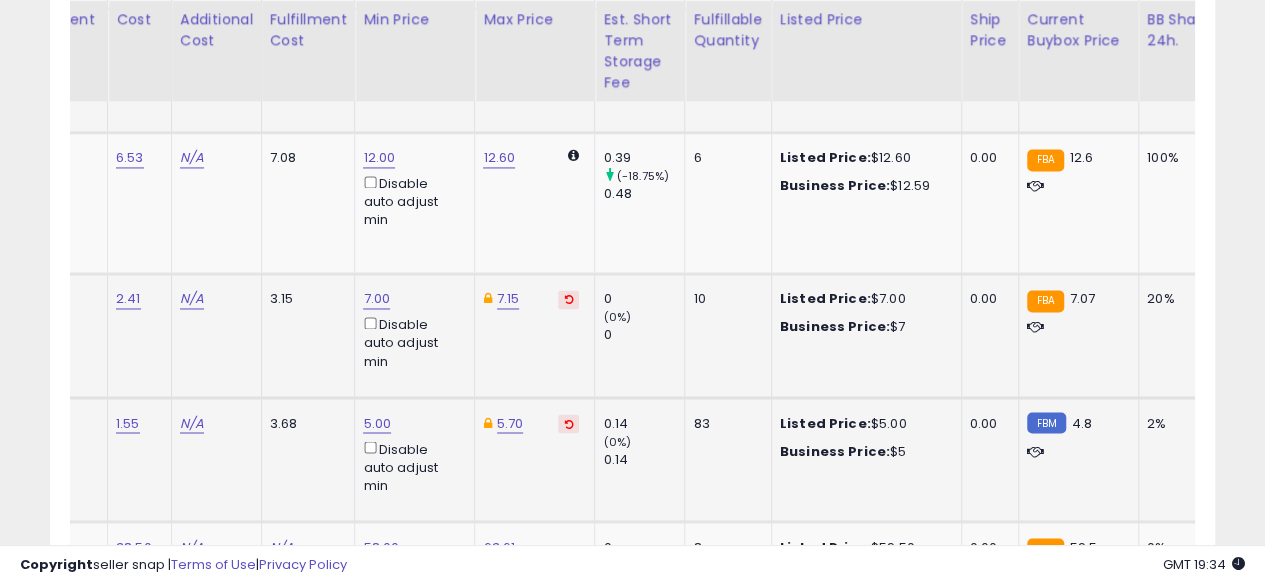 scroll, scrollTop: 0, scrollLeft: 0, axis: both 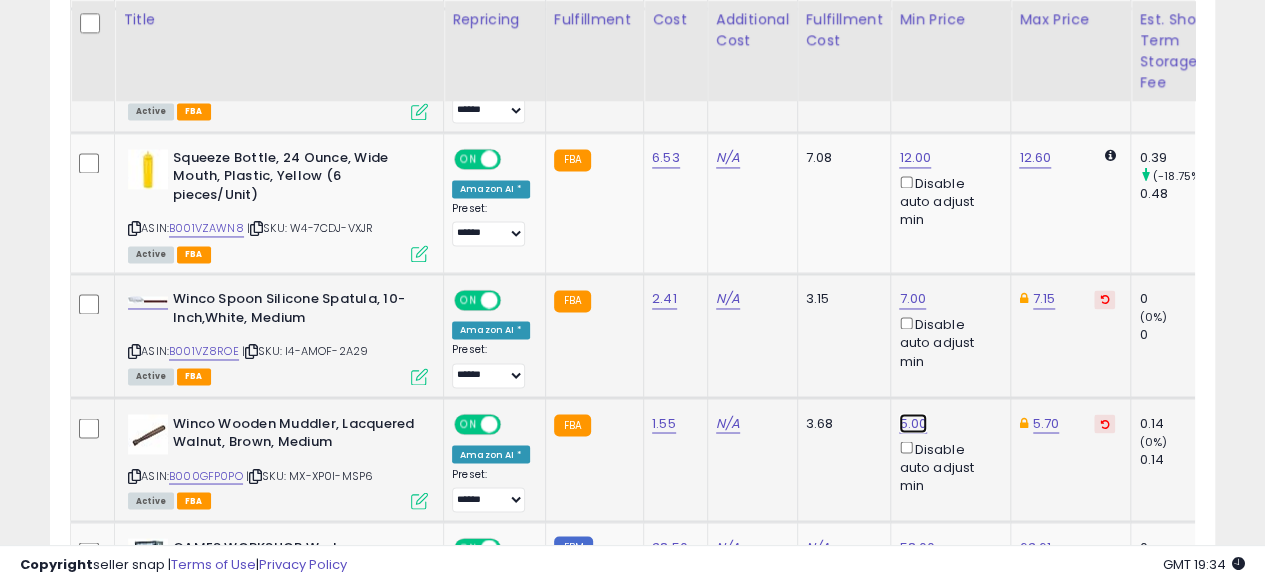 click on "5.00" at bounding box center [915, -355] 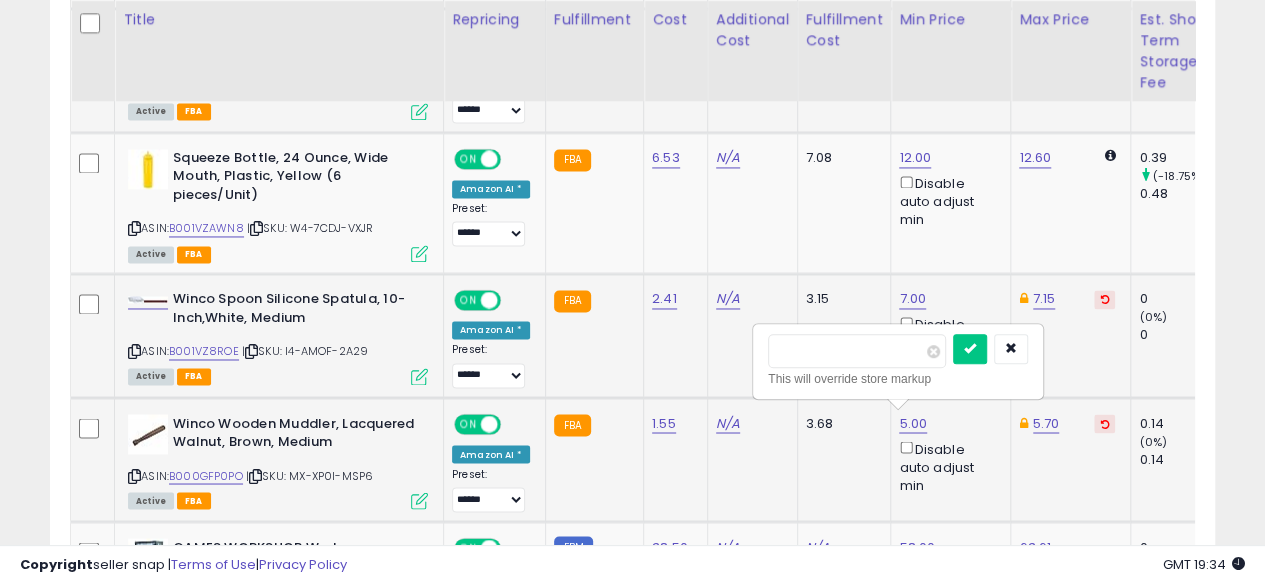 type on "*" 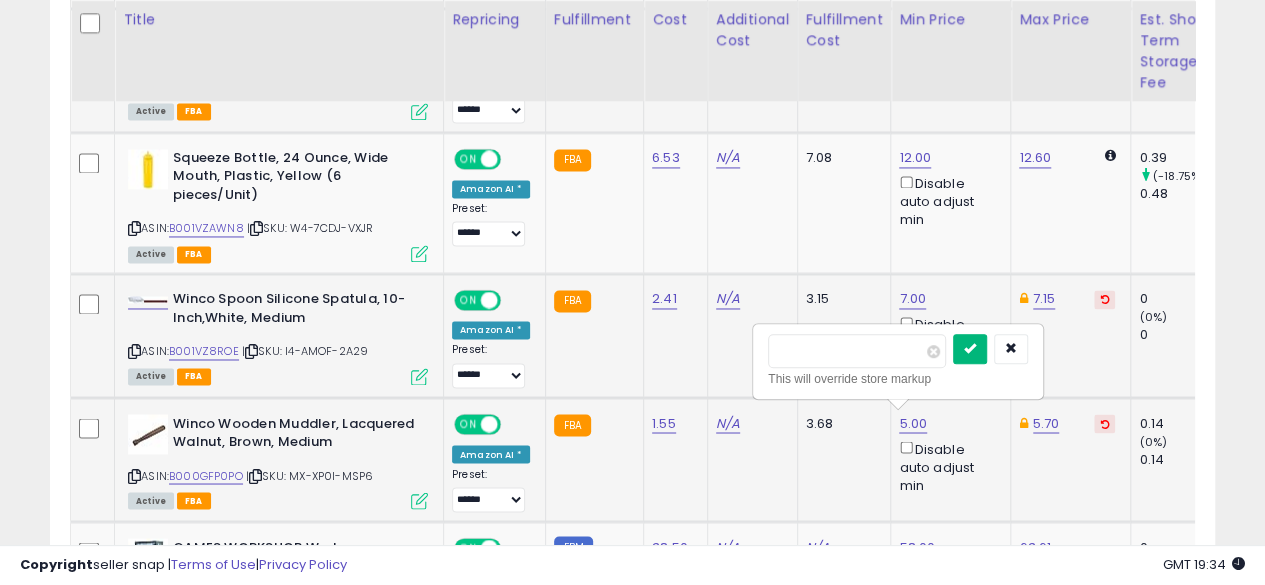 type on "****" 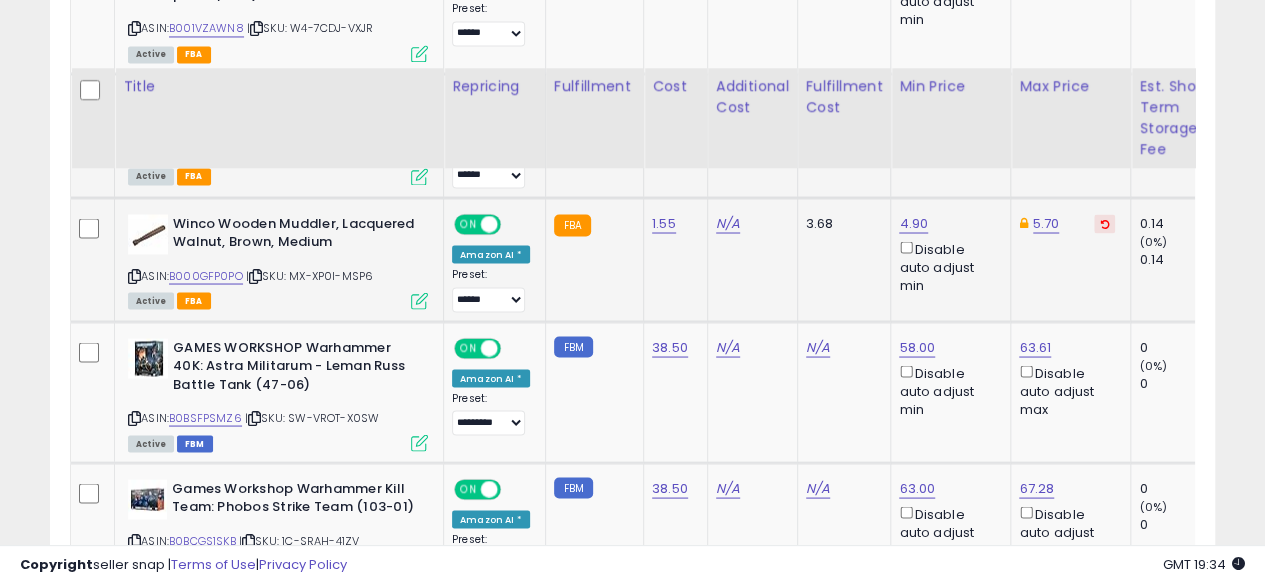 scroll, scrollTop: 1800, scrollLeft: 0, axis: vertical 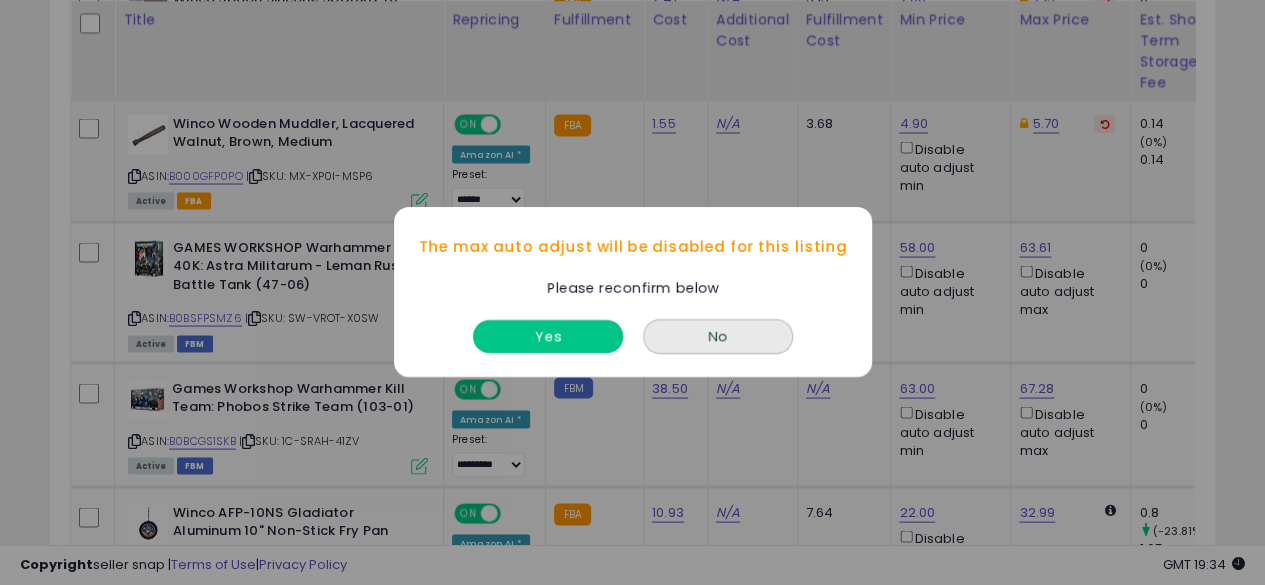 click on "Yes" at bounding box center (548, 337) 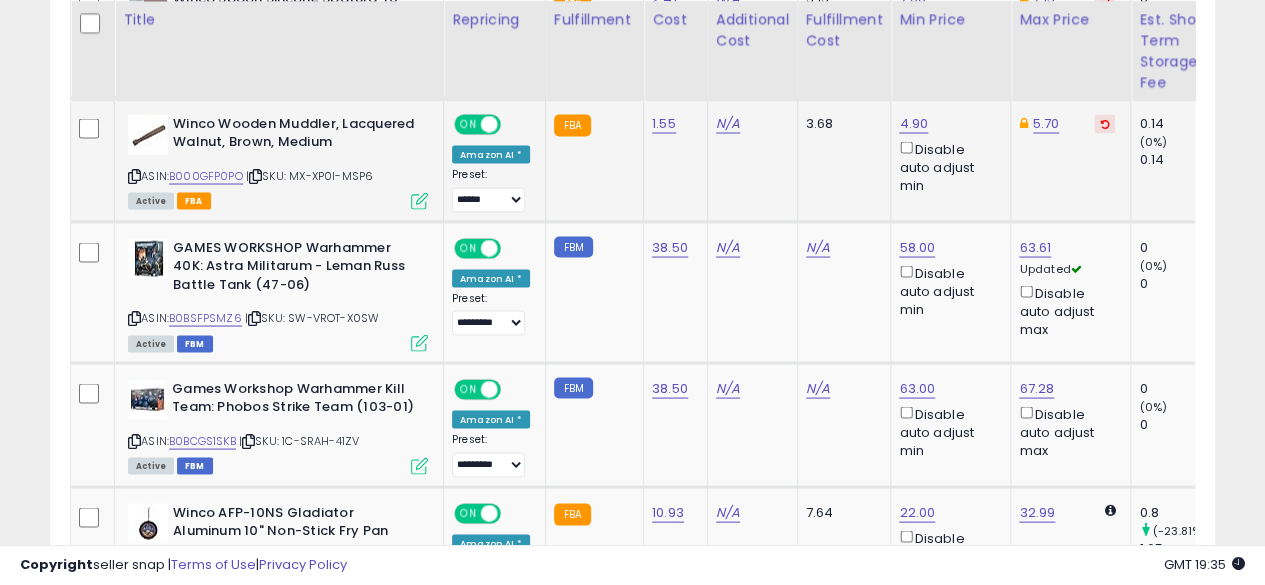 scroll, scrollTop: 0, scrollLeft: 3, axis: horizontal 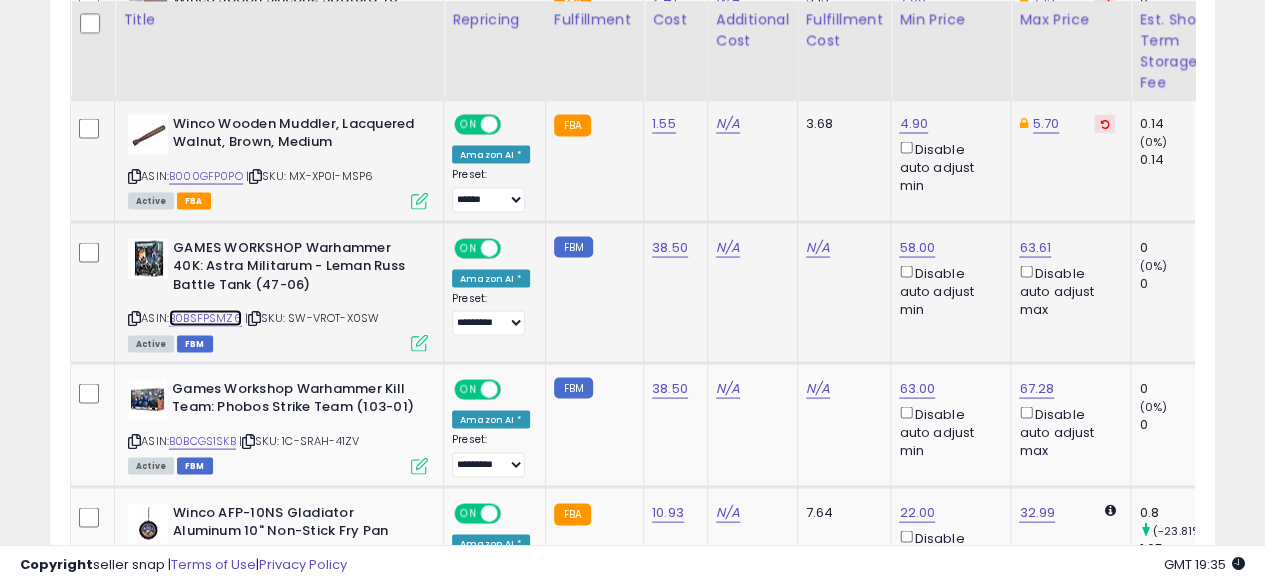 click on "B0BSFPSMZ6" at bounding box center [205, 317] 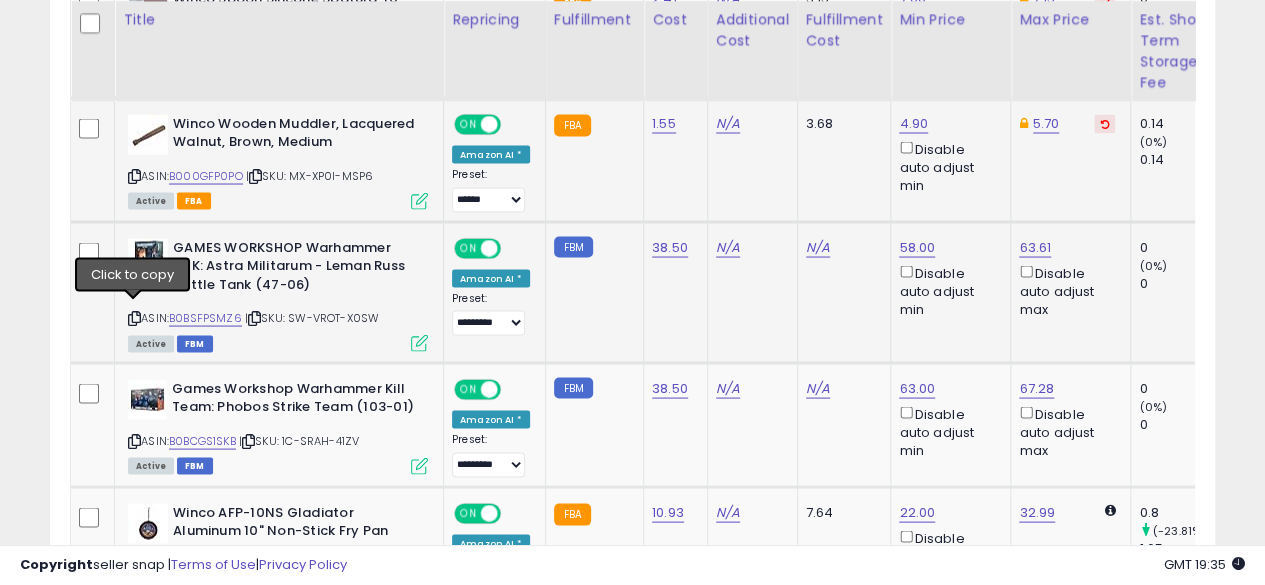 click at bounding box center [134, 317] 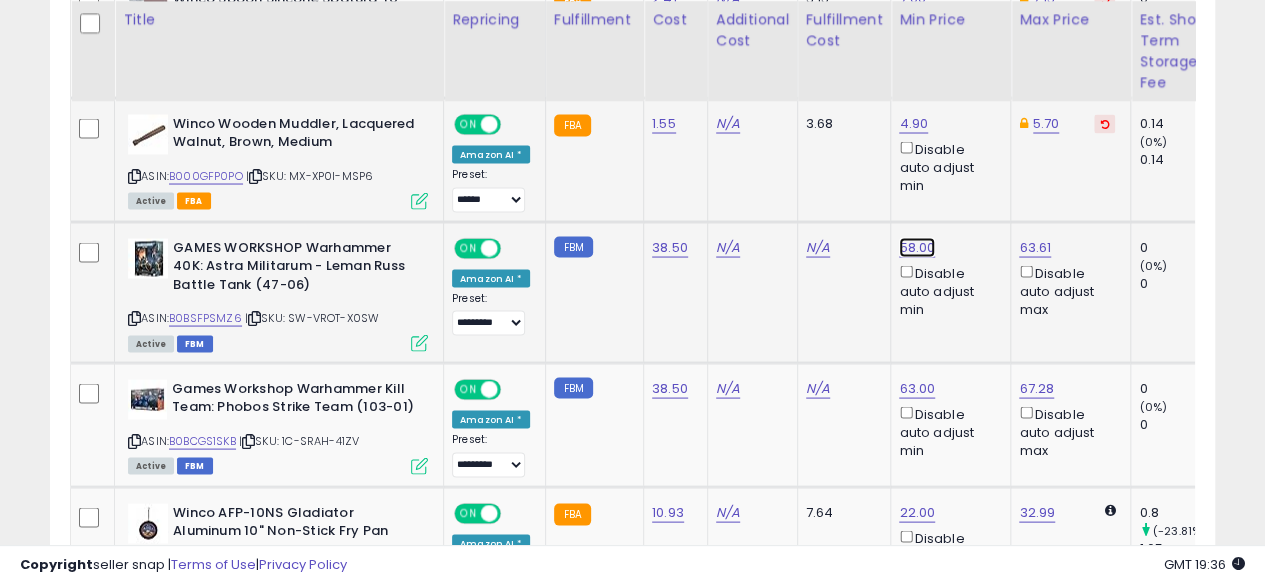 click on "58.00" at bounding box center (915, -655) 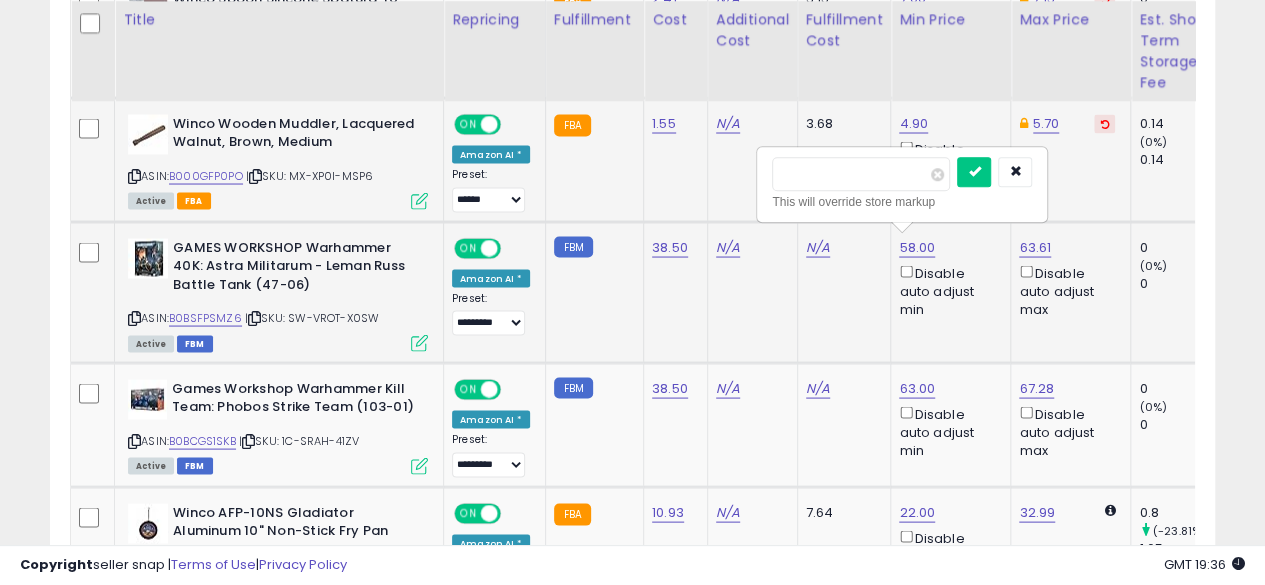 type on "*" 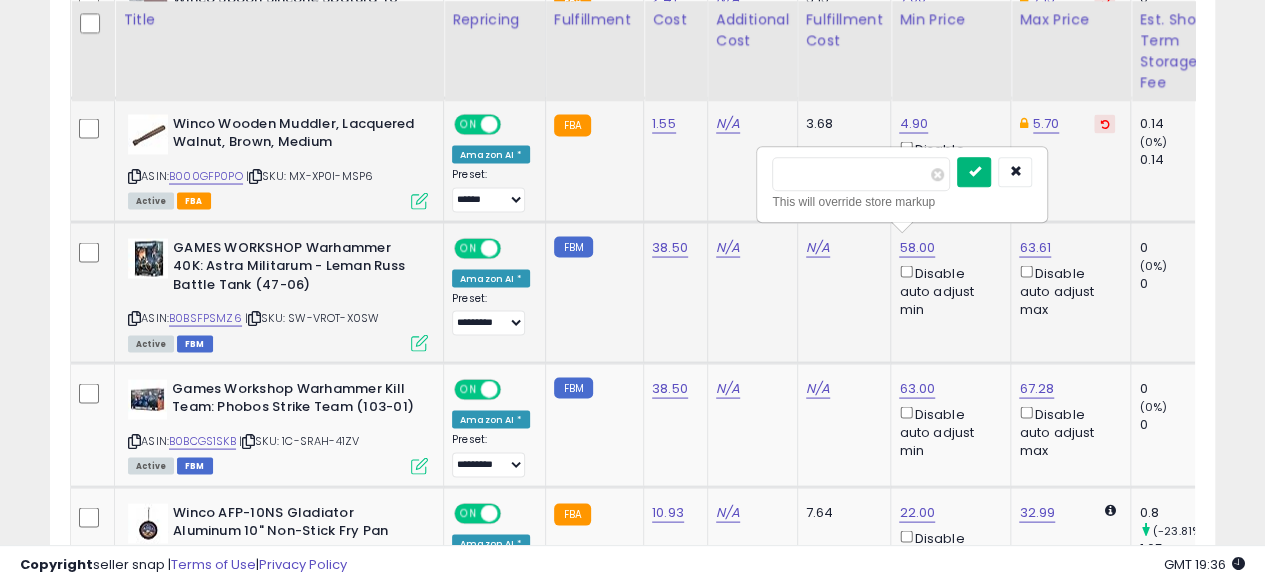 type on "*****" 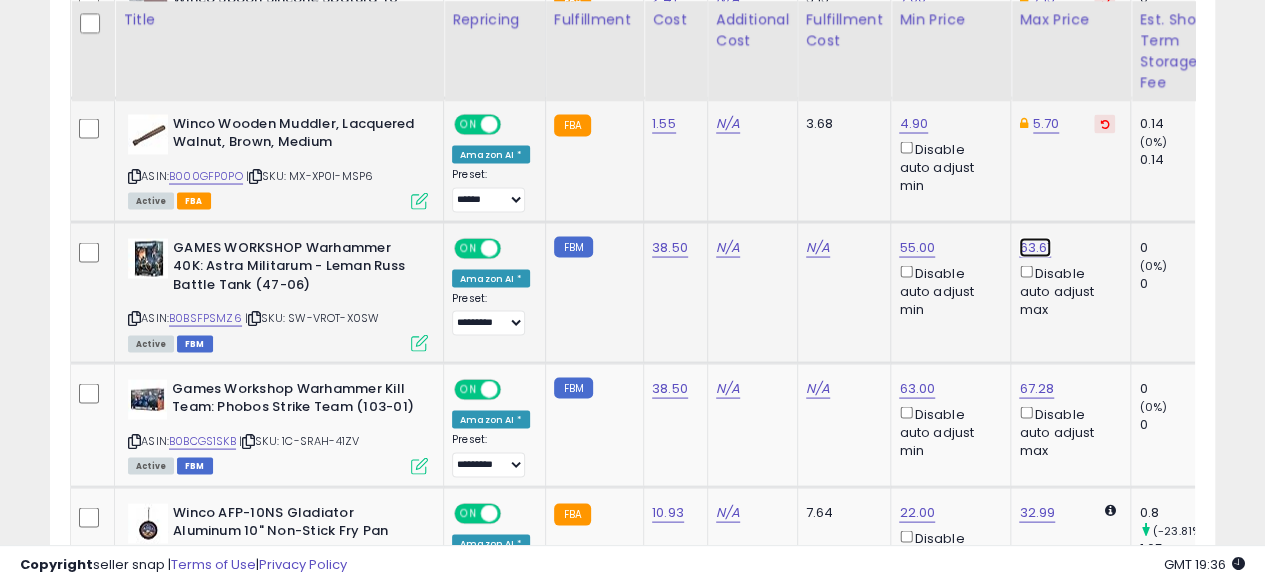 click on "63.61" at bounding box center [1035, -655] 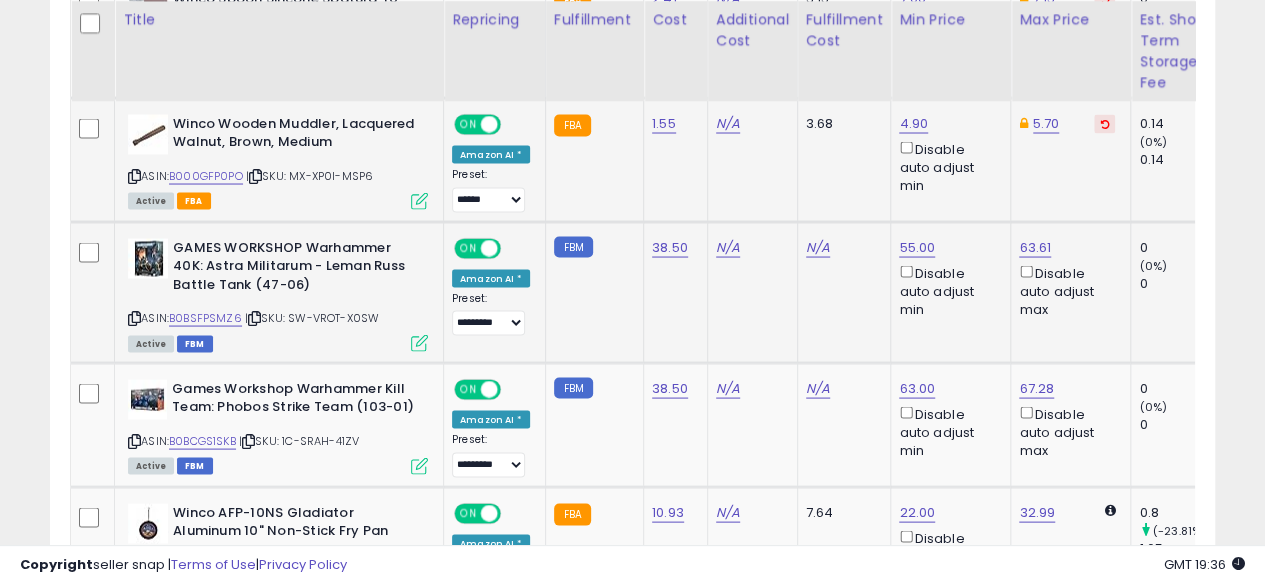 scroll, scrollTop: 0, scrollLeft: 12, axis: horizontal 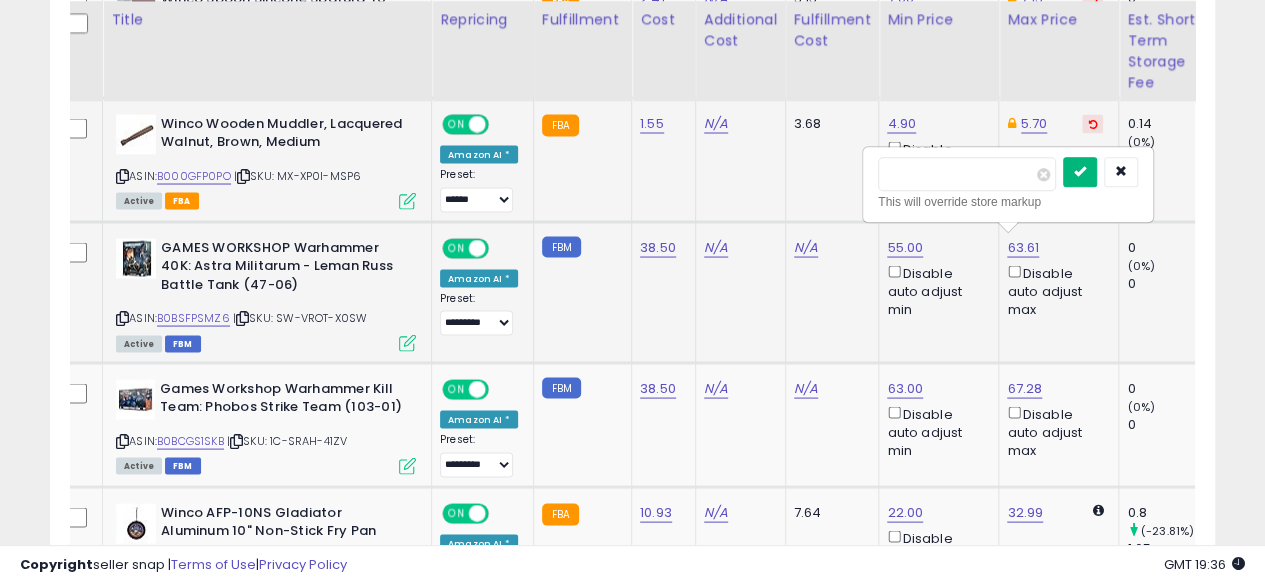 type on "*****" 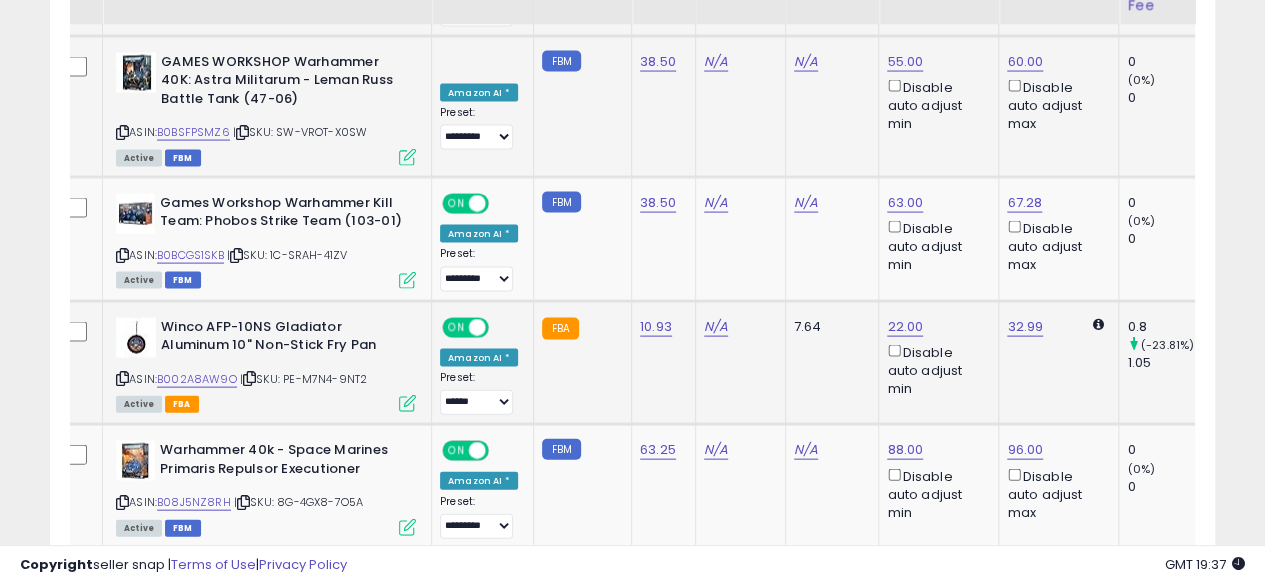scroll, scrollTop: 1900, scrollLeft: 0, axis: vertical 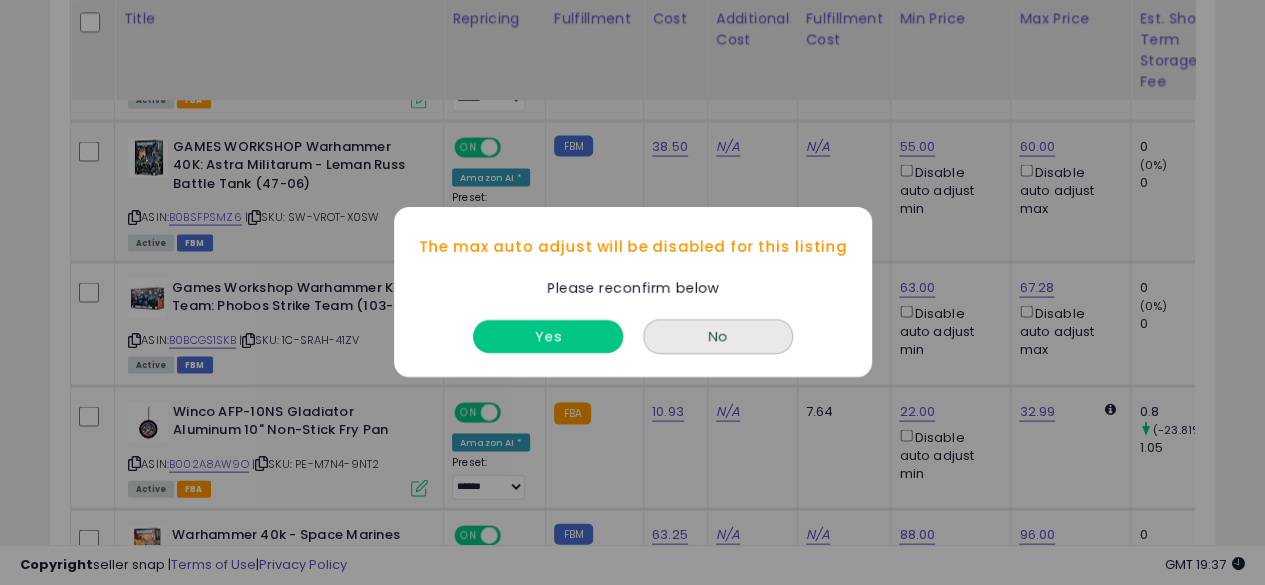 click on "Yes" at bounding box center (548, 337) 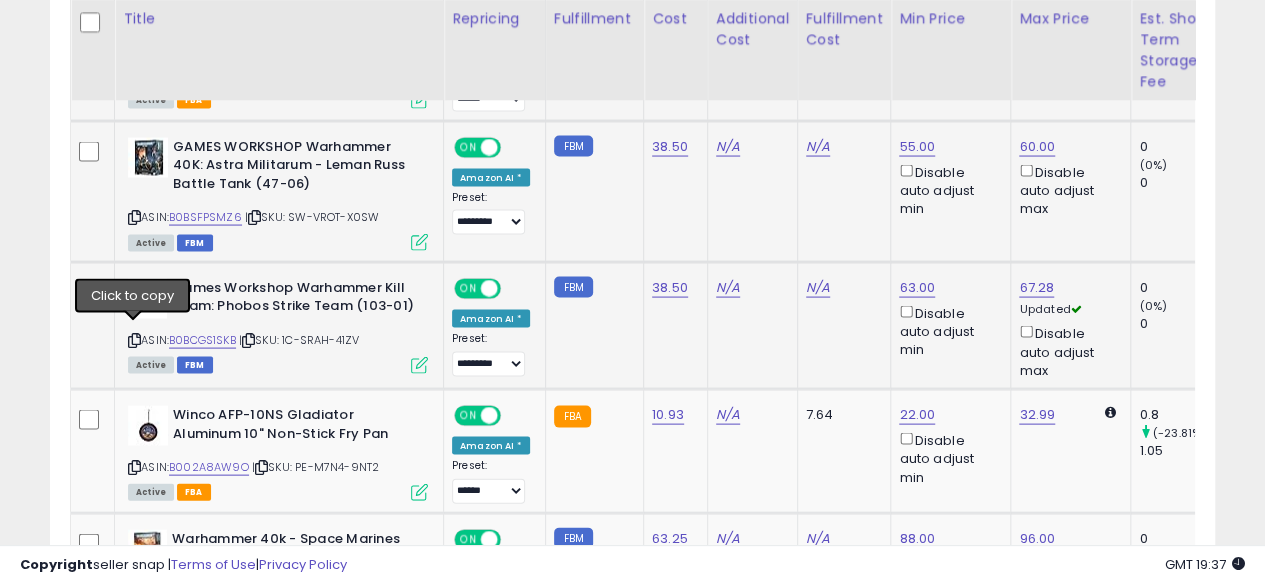 click at bounding box center [134, 340] 